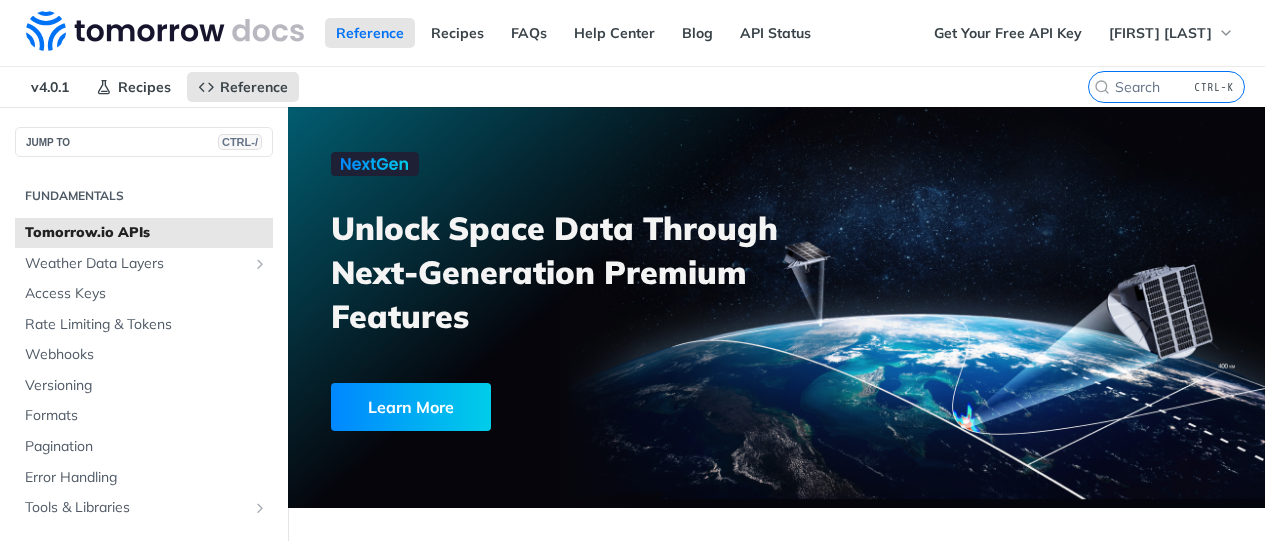 scroll, scrollTop: 0, scrollLeft: 0, axis: both 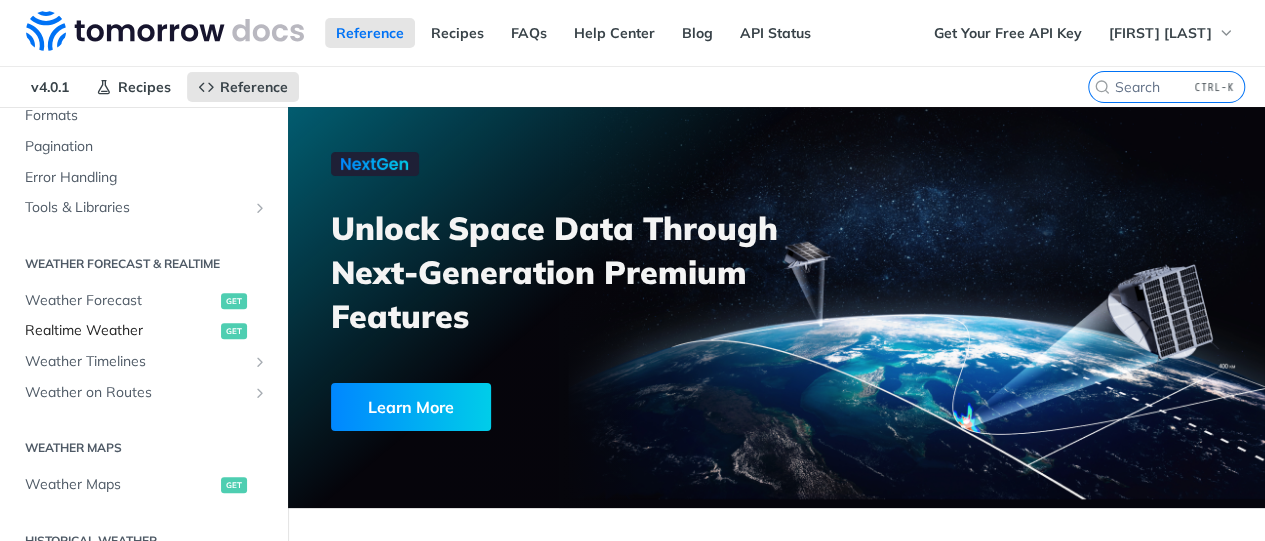 click on "Realtime Weather" at bounding box center [120, 331] 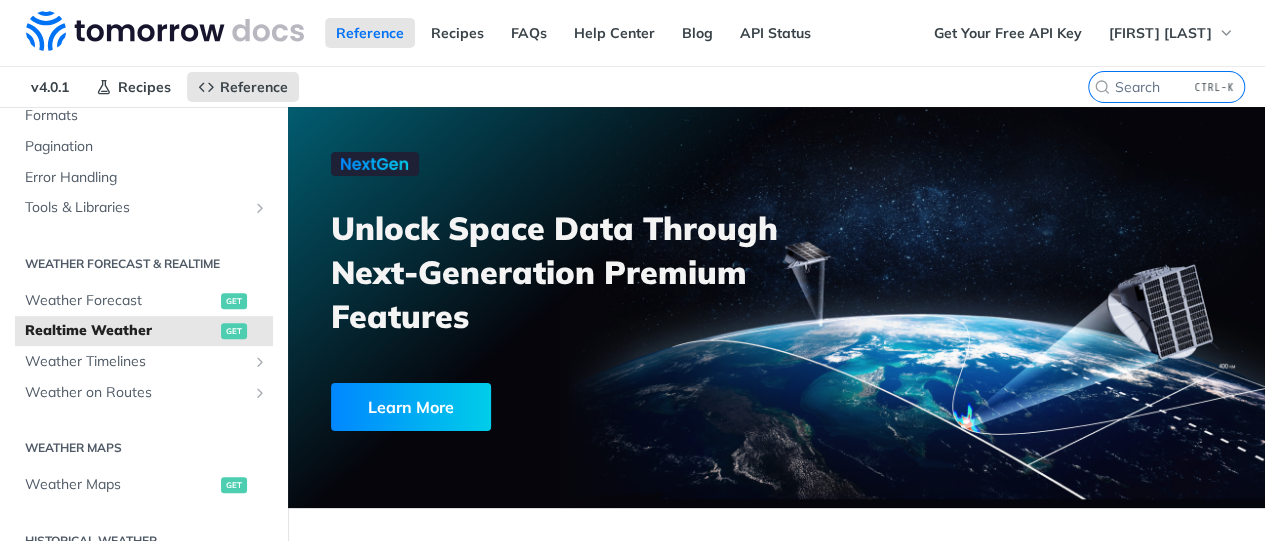 click on "Realtime Weather" at bounding box center [120, 331] 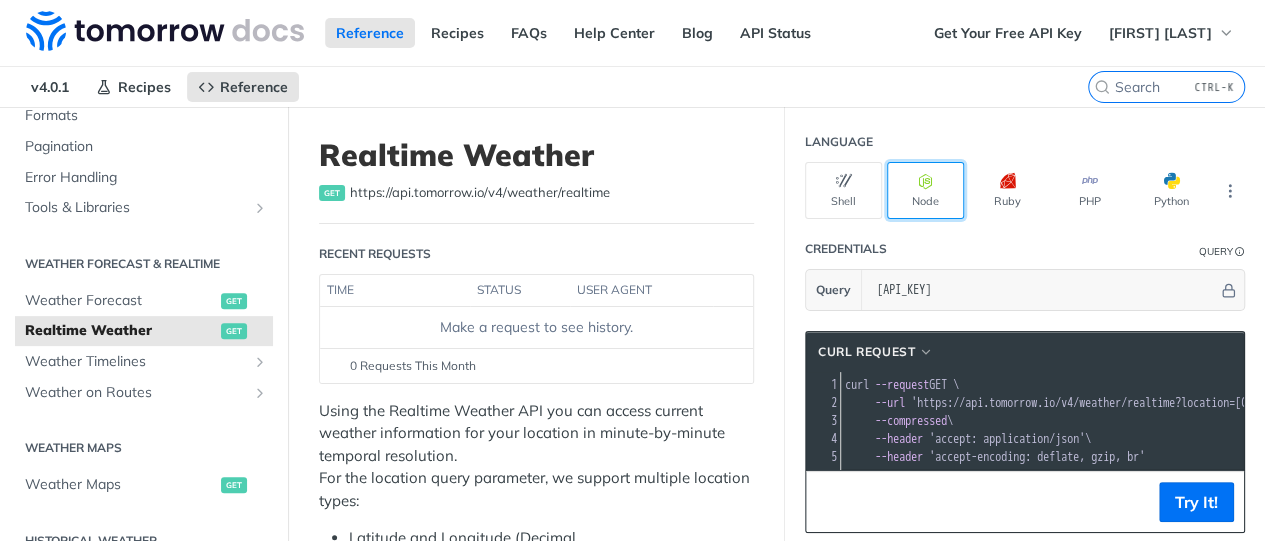 click on "Node" at bounding box center (925, 190) 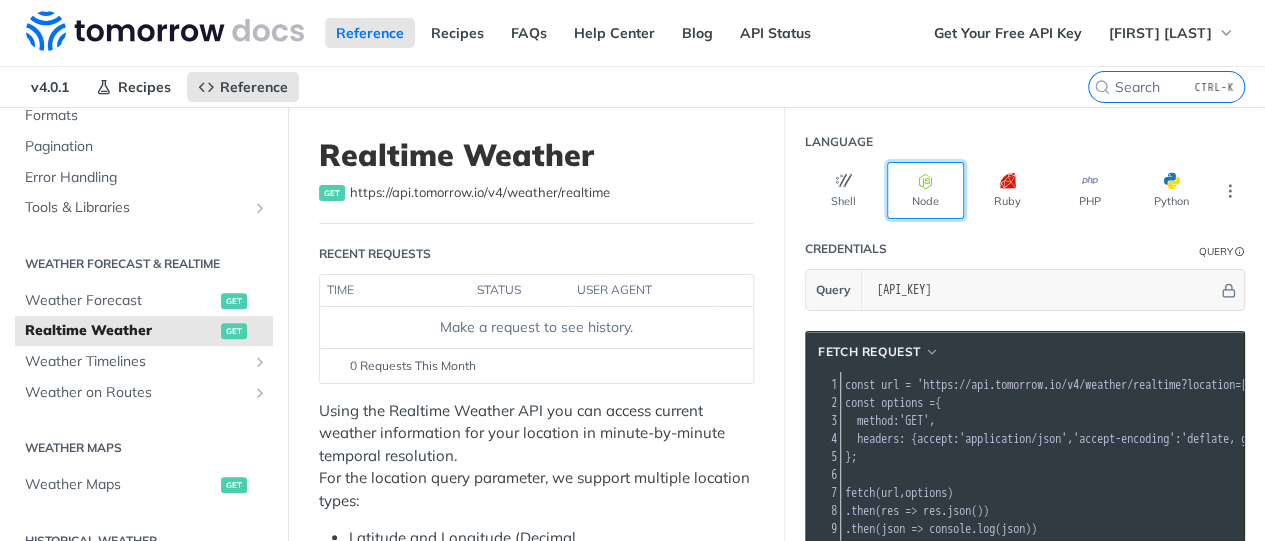 scroll, scrollTop: 26, scrollLeft: 0, axis: vertical 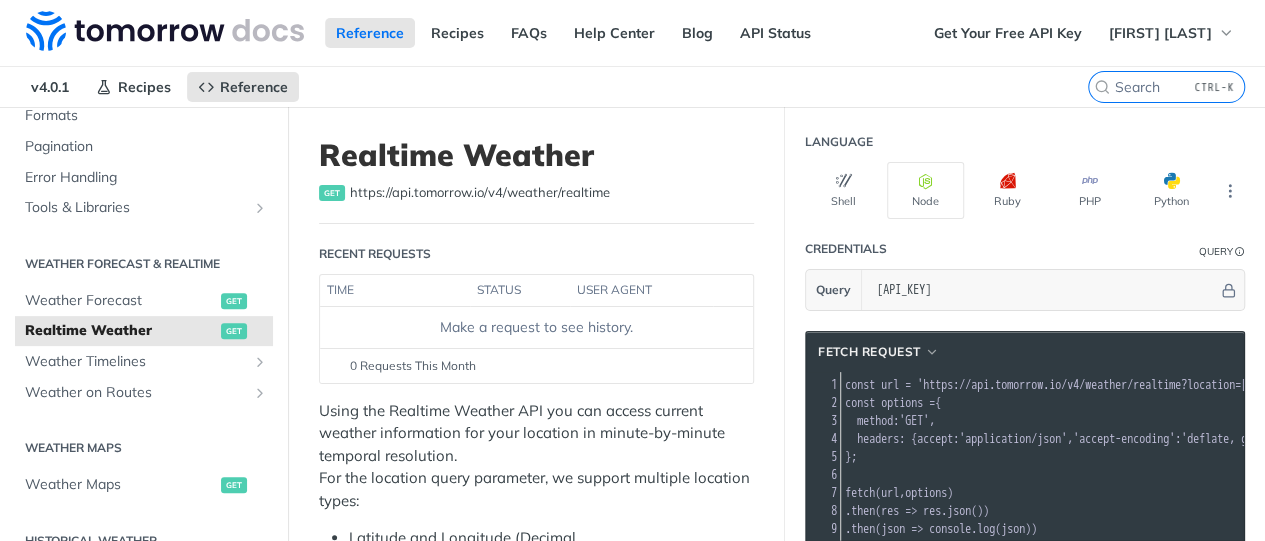 drag, startPoint x: 1022, startPoint y: 419, endPoint x: 1004, endPoint y: 423, distance: 18.439089 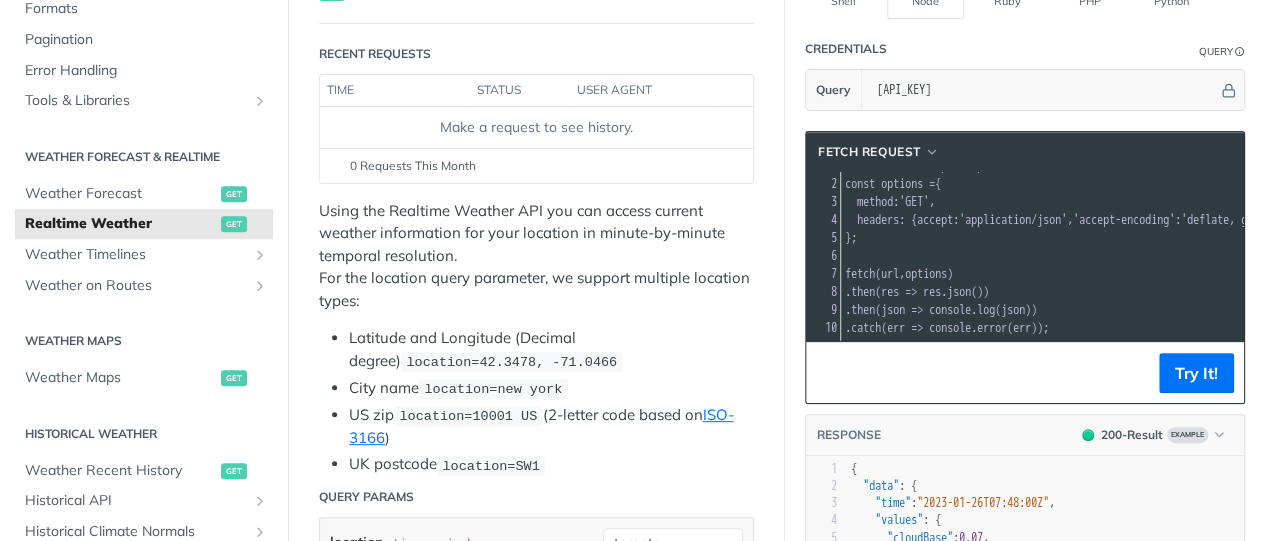 scroll, scrollTop: 500, scrollLeft: 0, axis: vertical 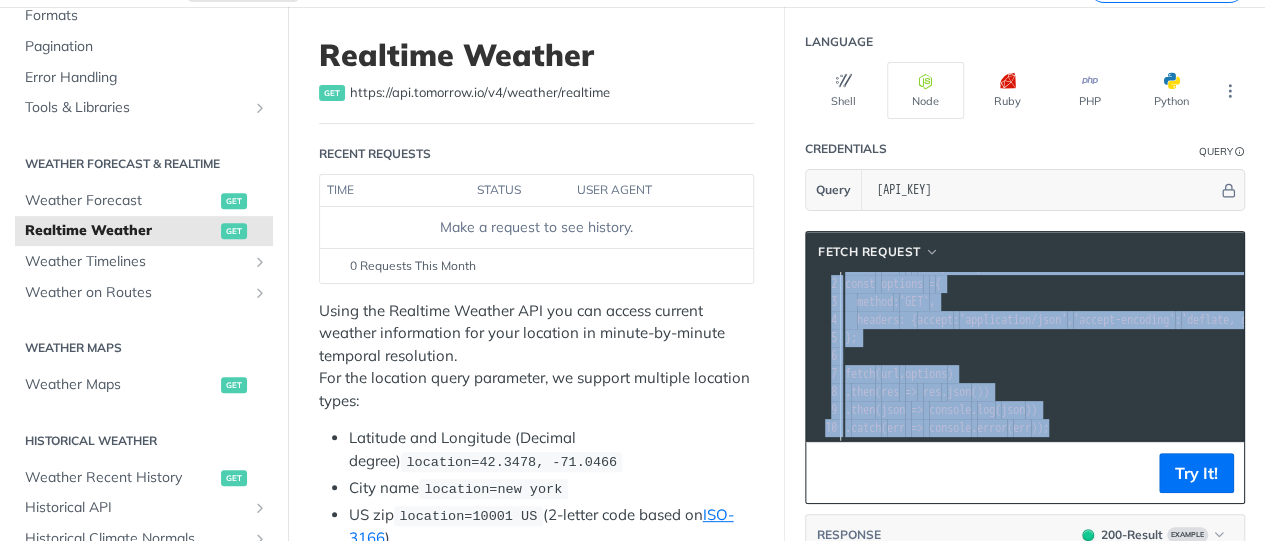 drag, startPoint x: 846, startPoint y: 283, endPoint x: 1032, endPoint y: 433, distance: 238.9477 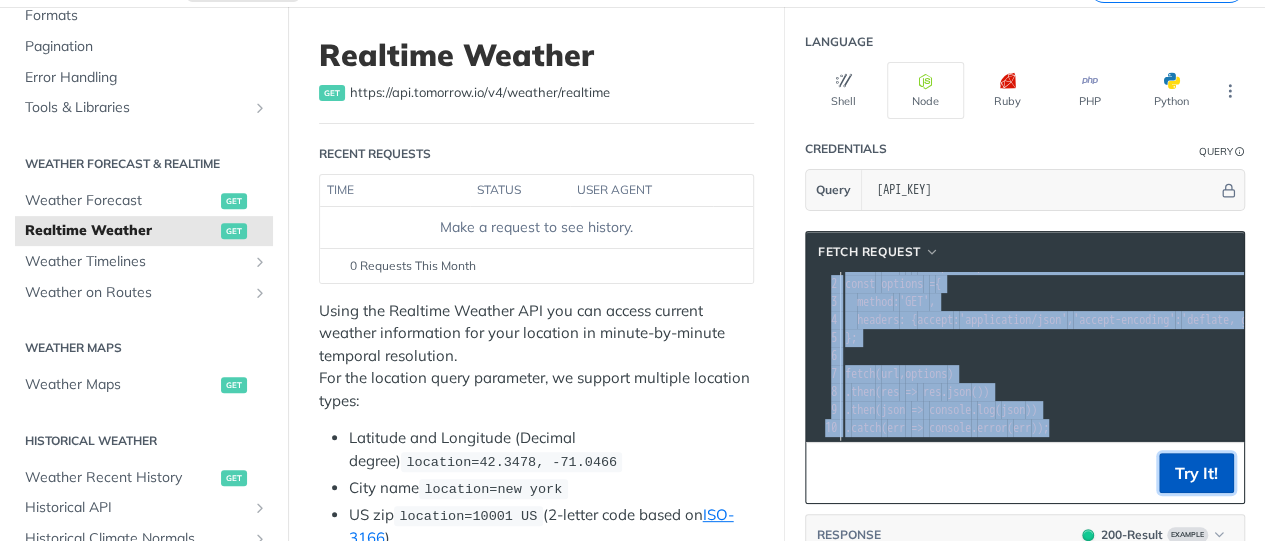 click on "Try It!" at bounding box center (1196, 473) 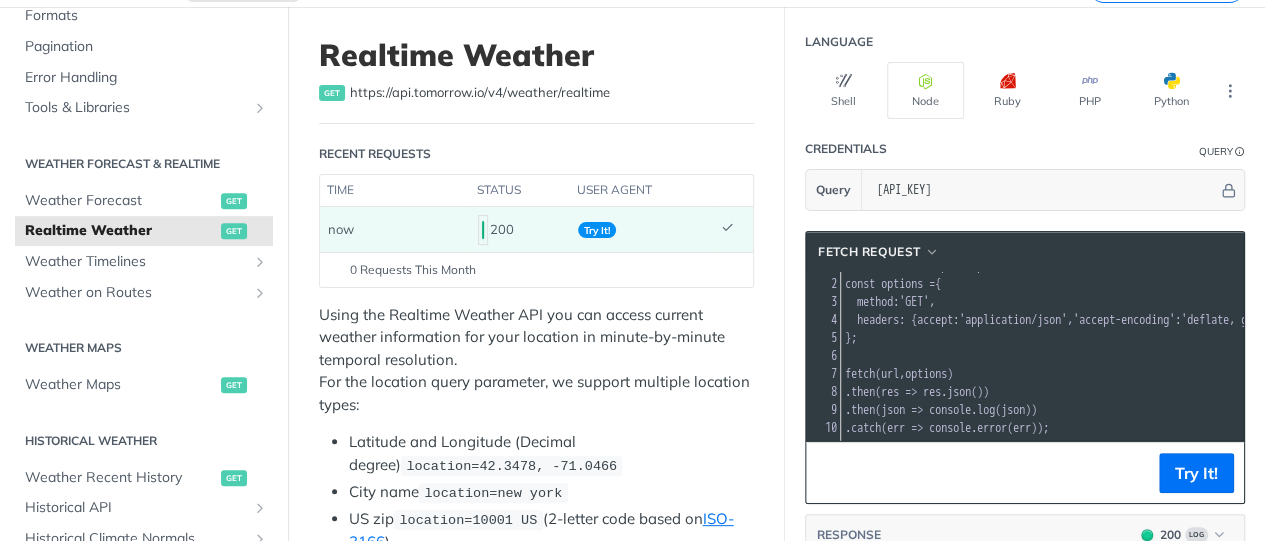 click on "​" at bounding box center (1224, 356) 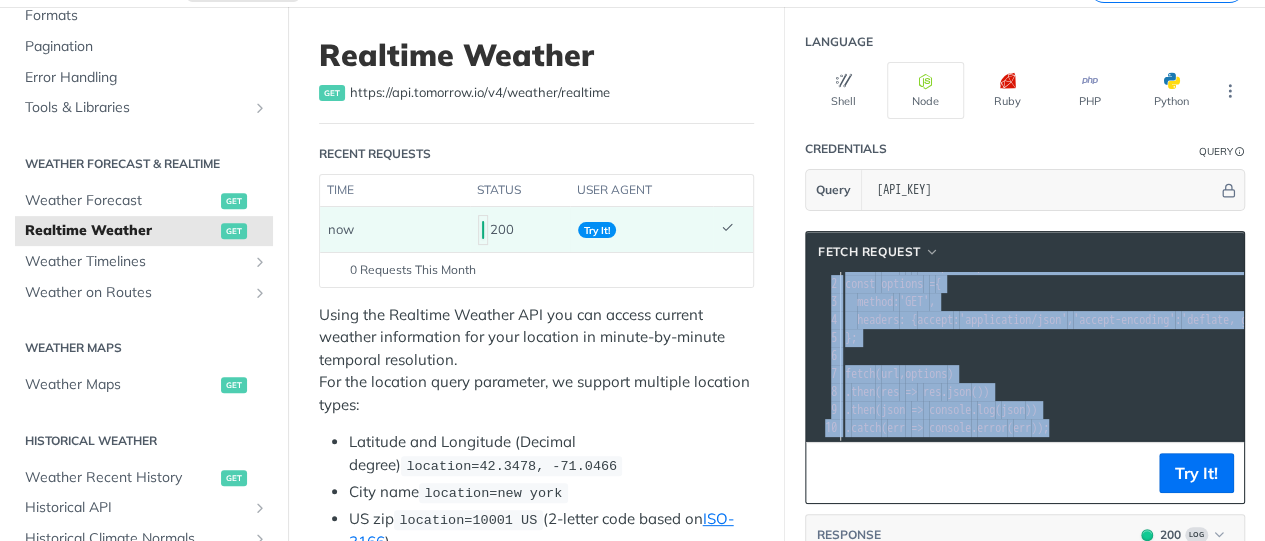 drag, startPoint x: 843, startPoint y: 279, endPoint x: 942, endPoint y: 471, distance: 216.02083 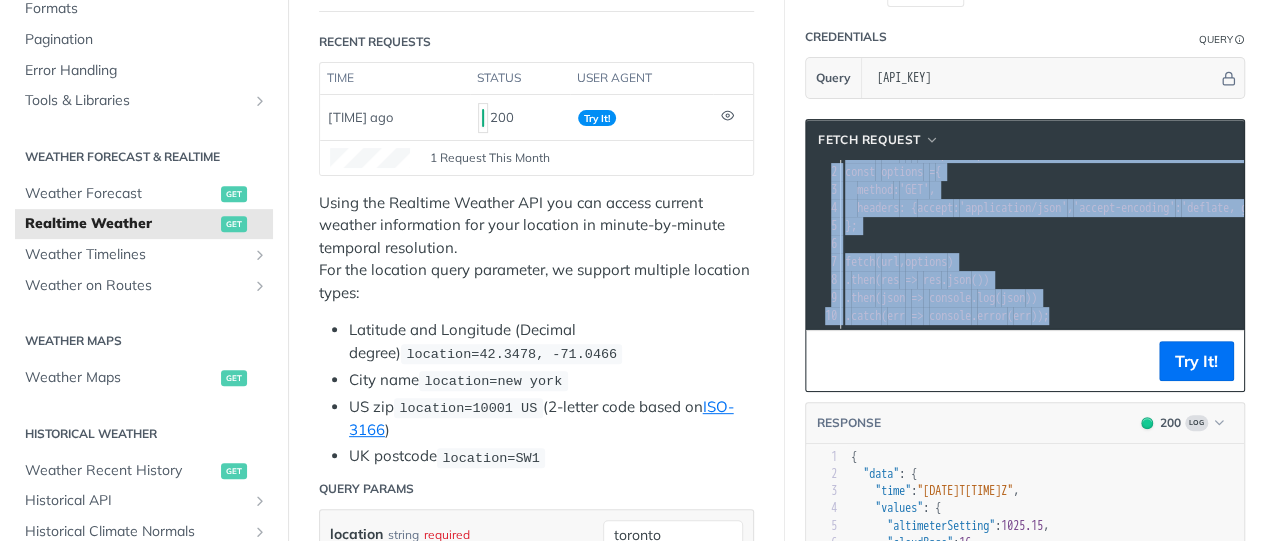 scroll, scrollTop: 300, scrollLeft: 0, axis: vertical 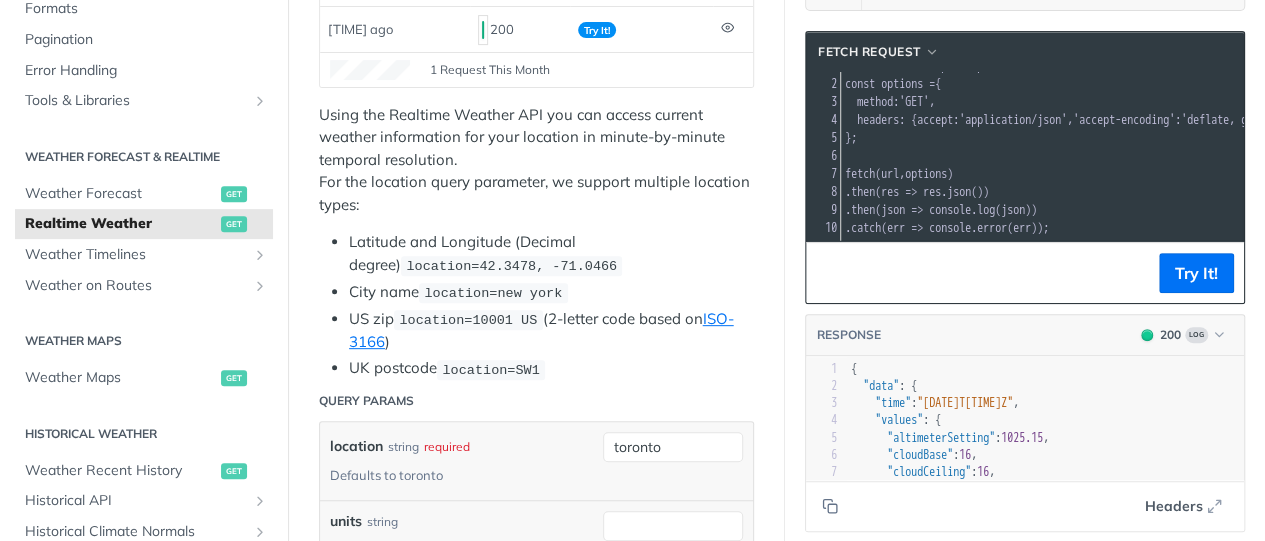 click on ". then ( res   =>   res . json ())" at bounding box center [1224, 192] 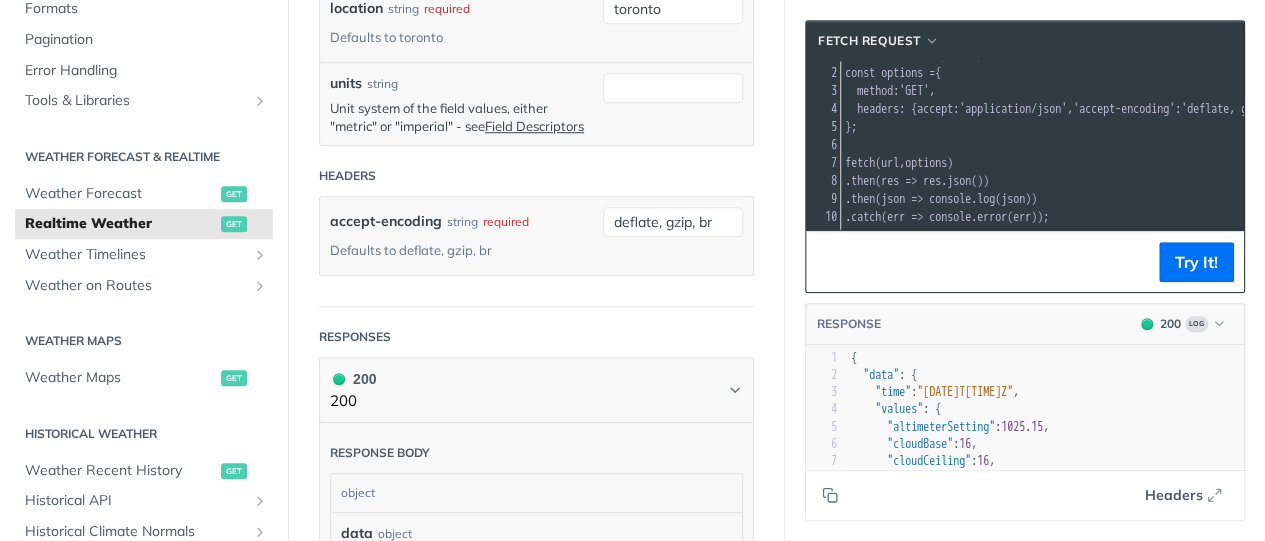 scroll, scrollTop: 900, scrollLeft: 0, axis: vertical 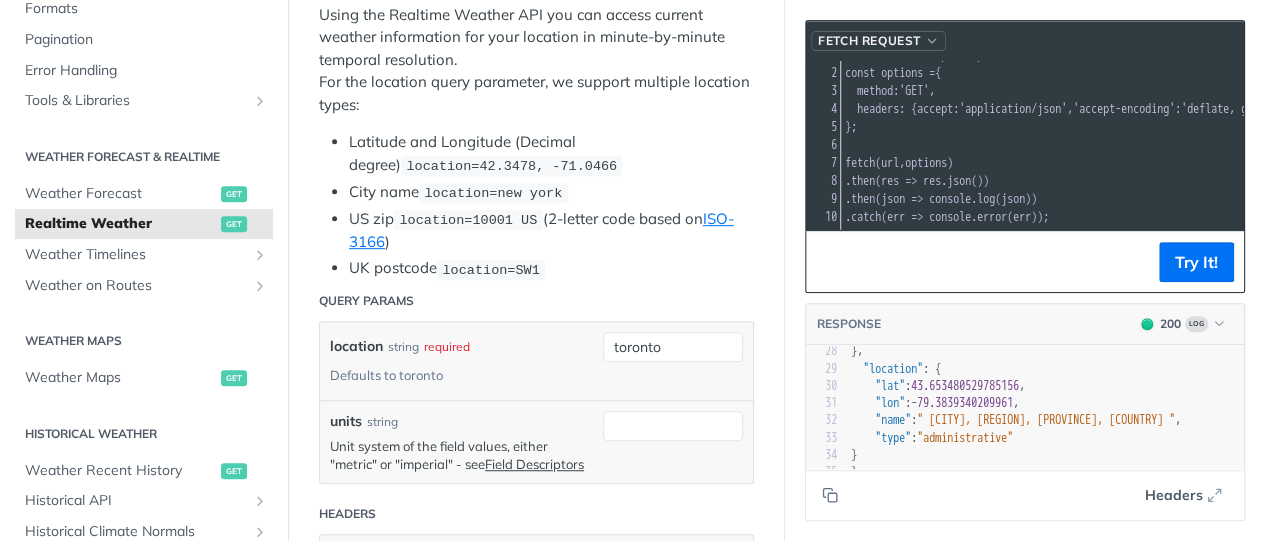 click on "fetch Request" at bounding box center (869, 41) 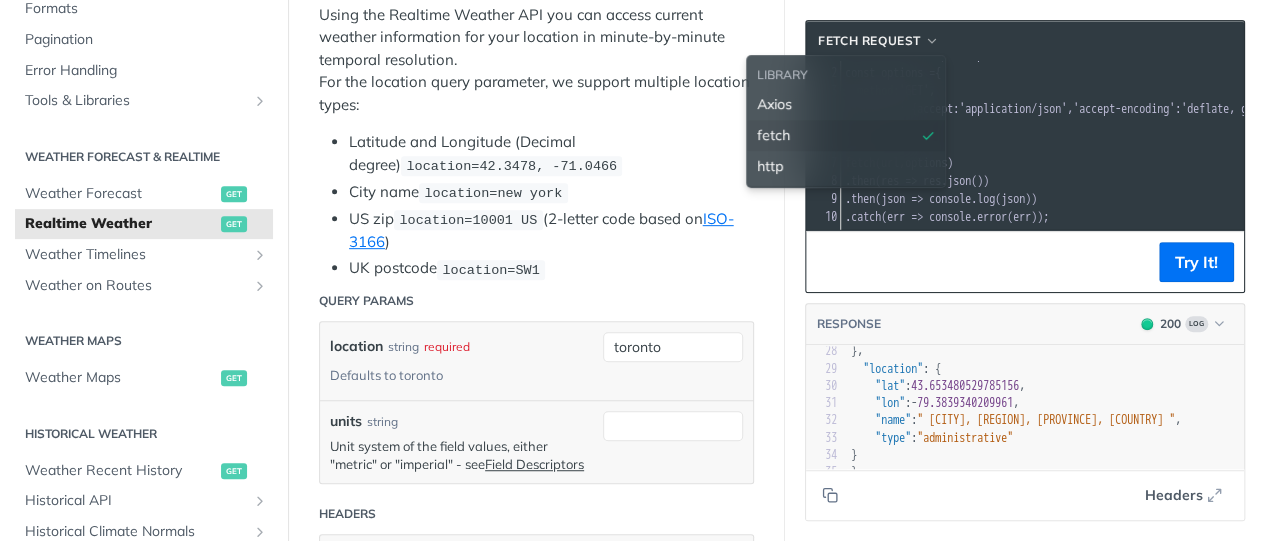 click on "​" at bounding box center [1224, 145] 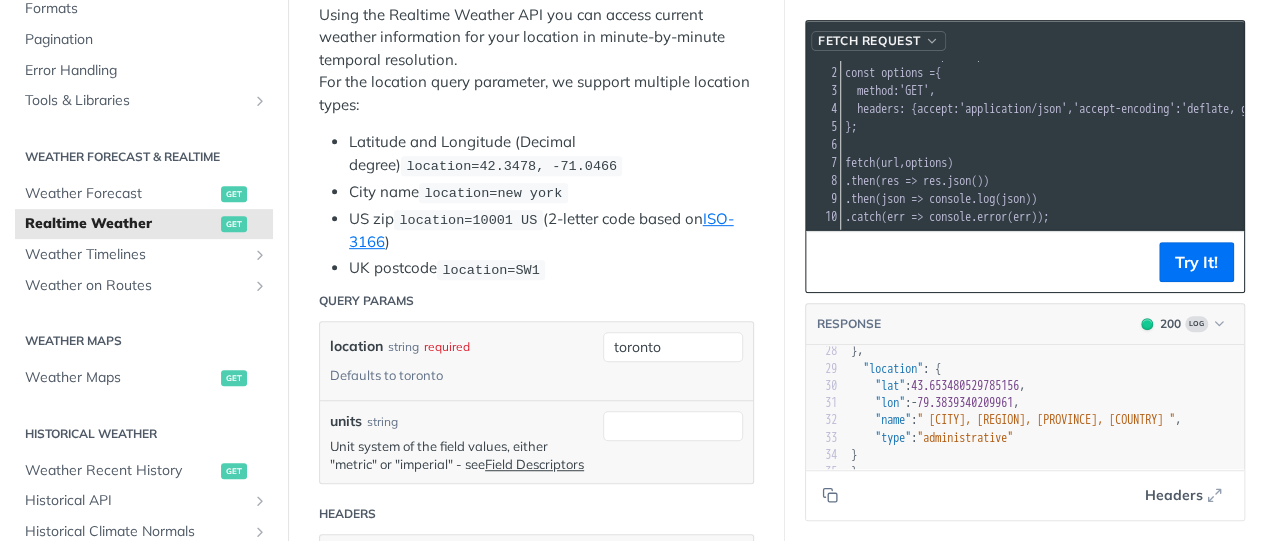 click on "fetch Request" at bounding box center [878, 41] 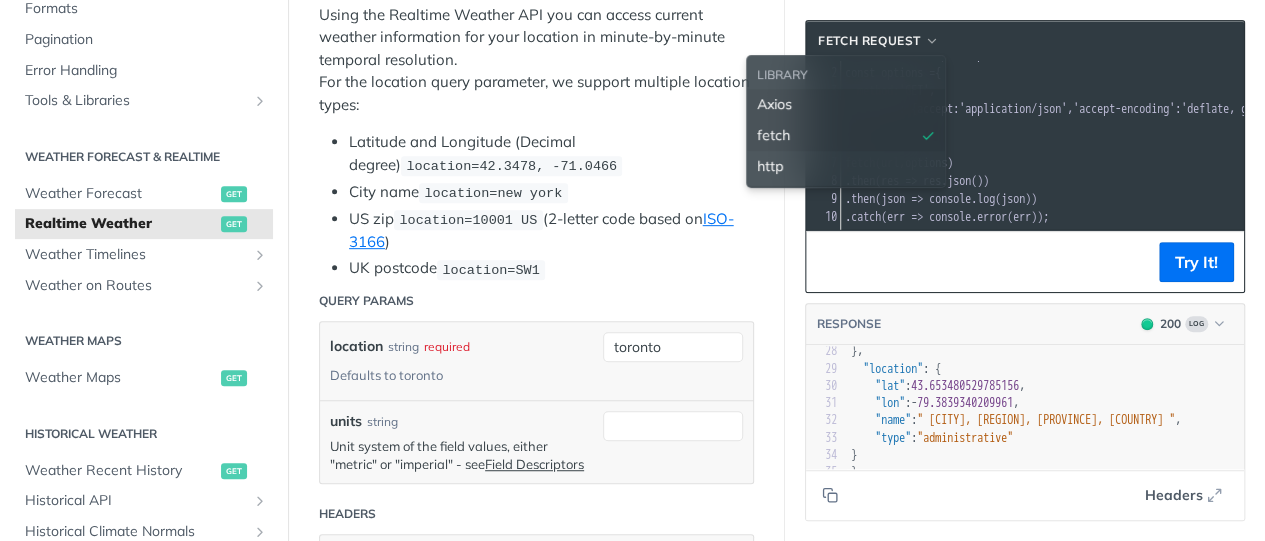 click on "Axios" at bounding box center (846, 104) 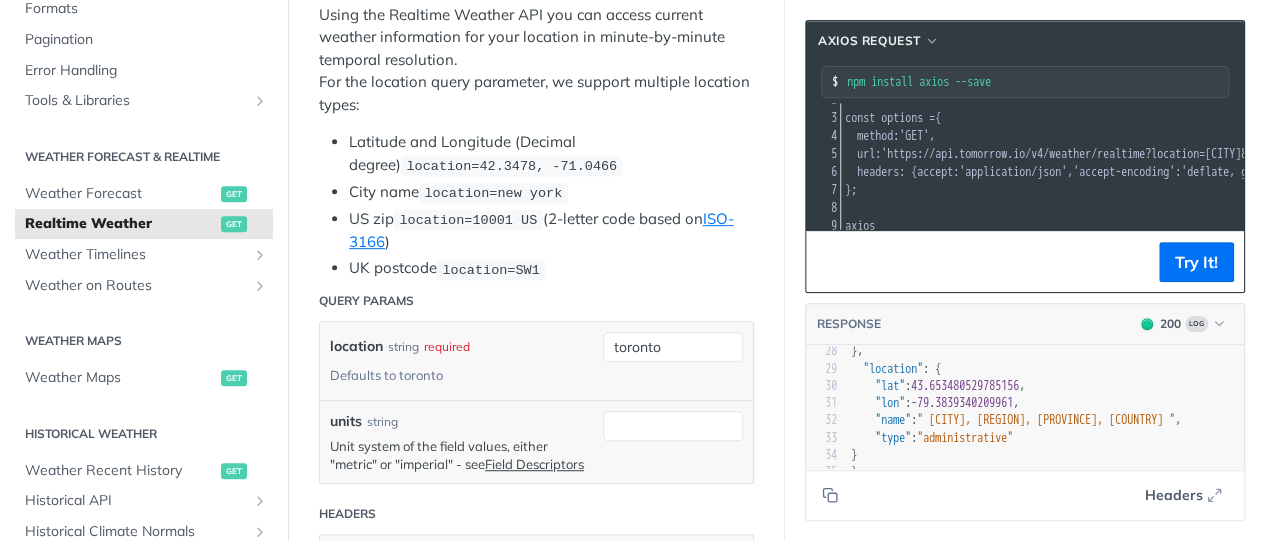 scroll, scrollTop: 92, scrollLeft: 0, axis: vertical 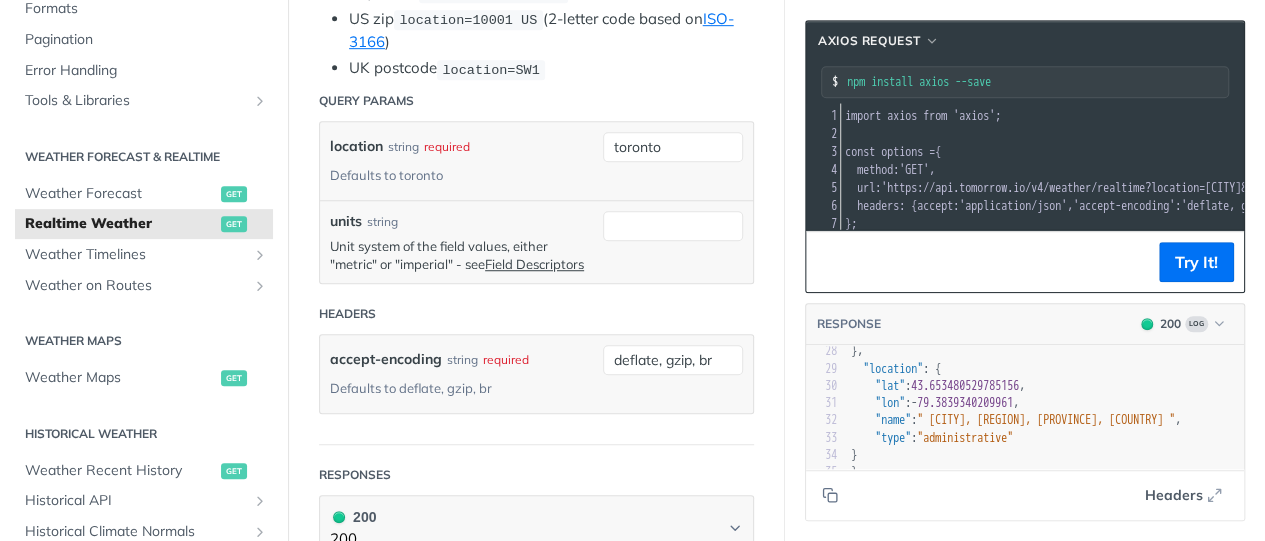 click on "method :  'GET' ," at bounding box center (1207, 170) 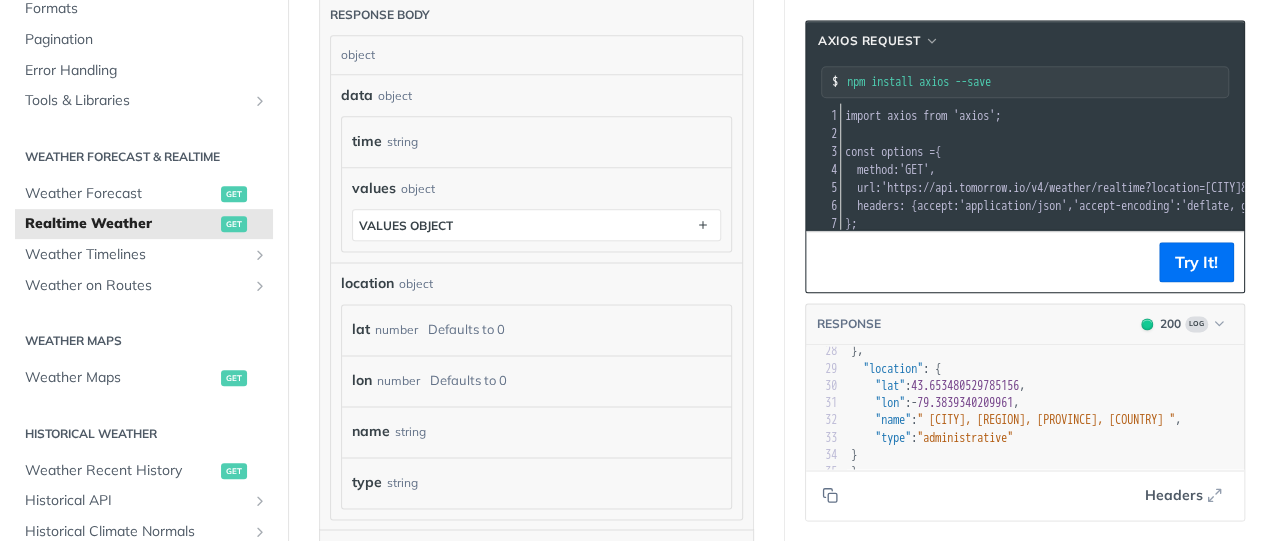 scroll, scrollTop: 1200, scrollLeft: 0, axis: vertical 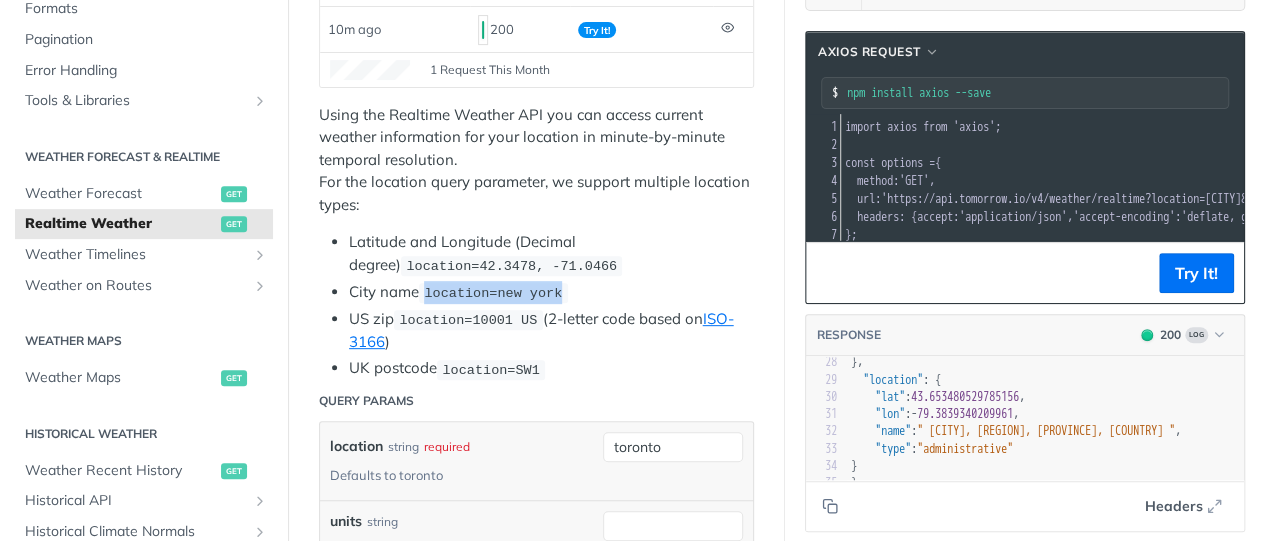 drag, startPoint x: 430, startPoint y: 290, endPoint x: 570, endPoint y: 284, distance: 140.12851 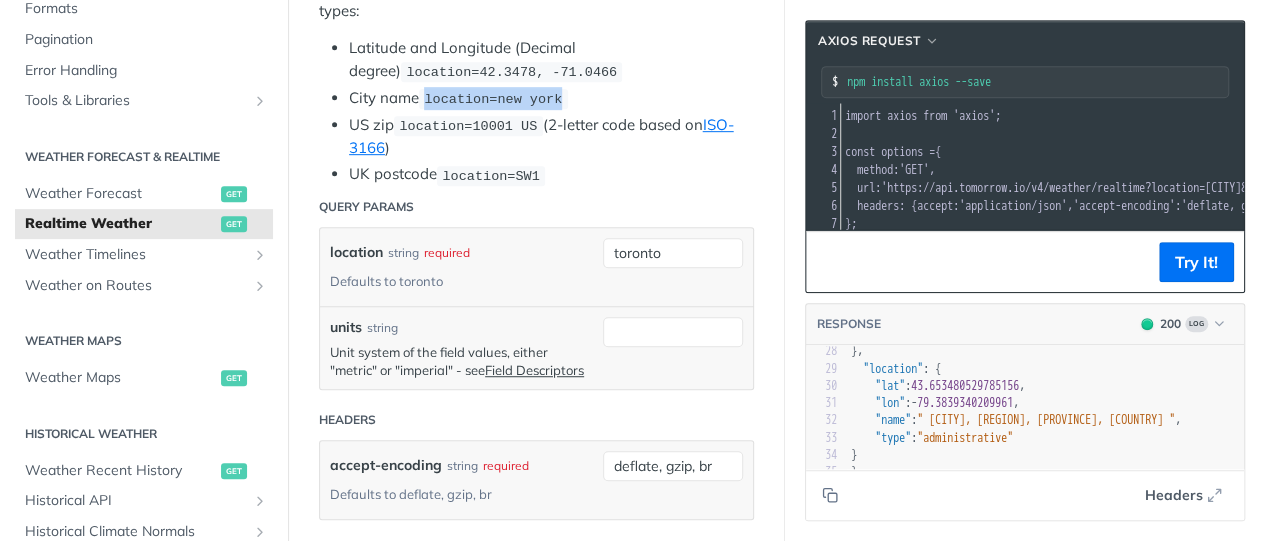 scroll, scrollTop: 500, scrollLeft: 0, axis: vertical 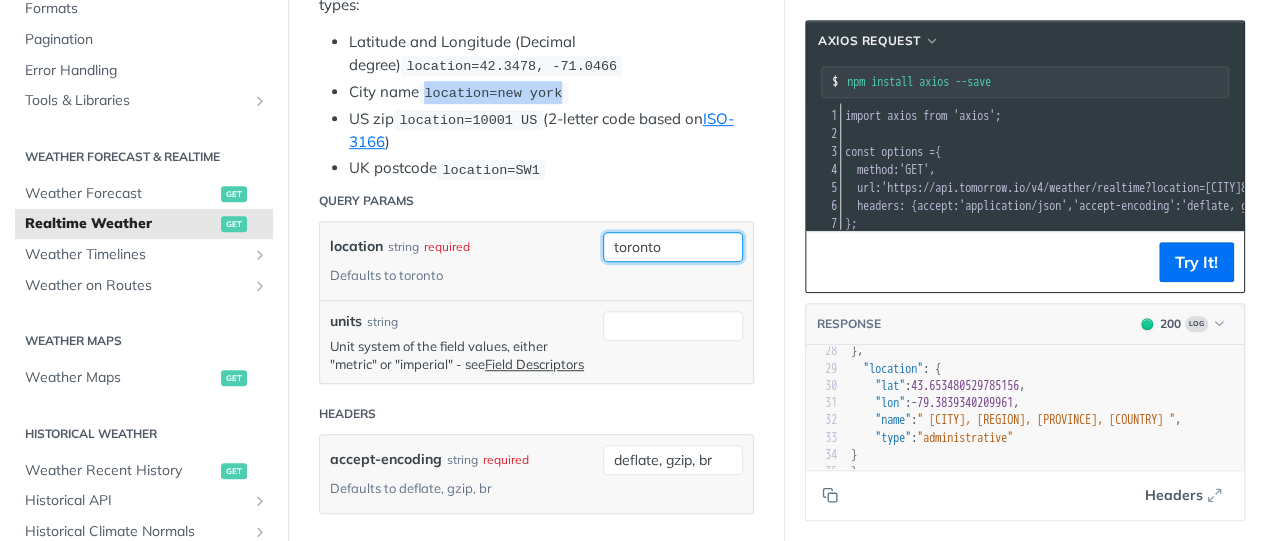 click on "toronto" at bounding box center [673, 247] 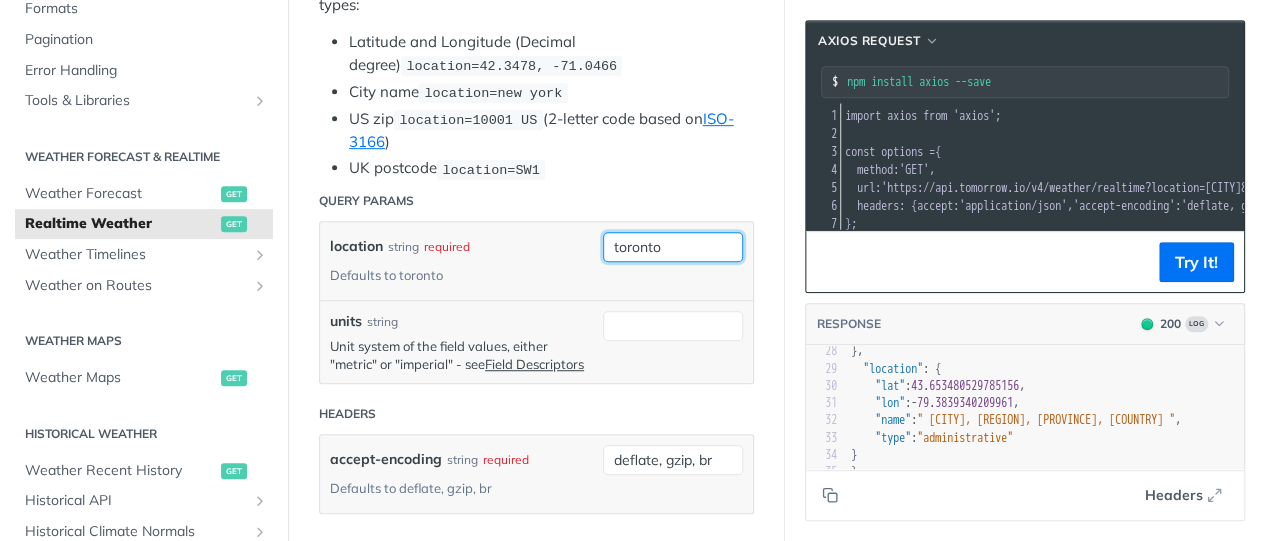 click on "toronto" at bounding box center [673, 247] 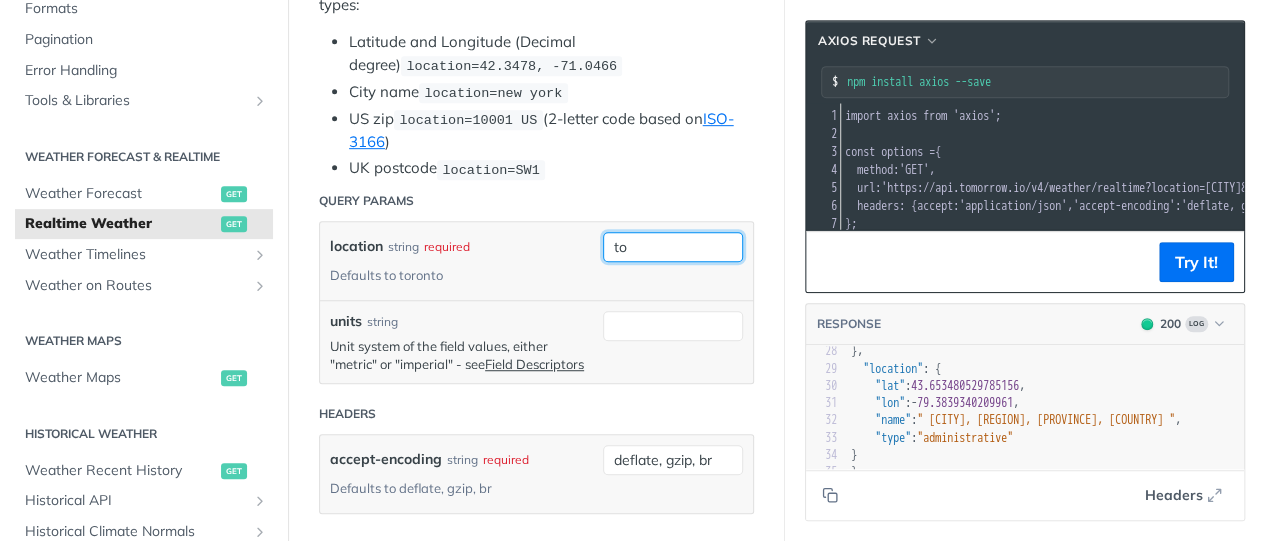type on "t" 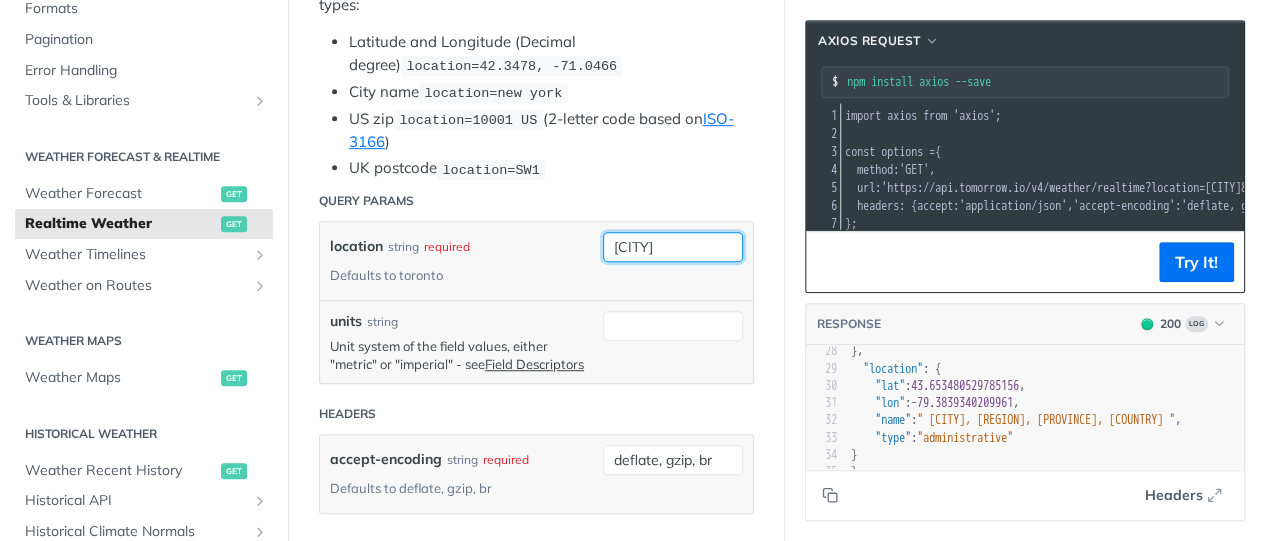 type on "[CITY]" 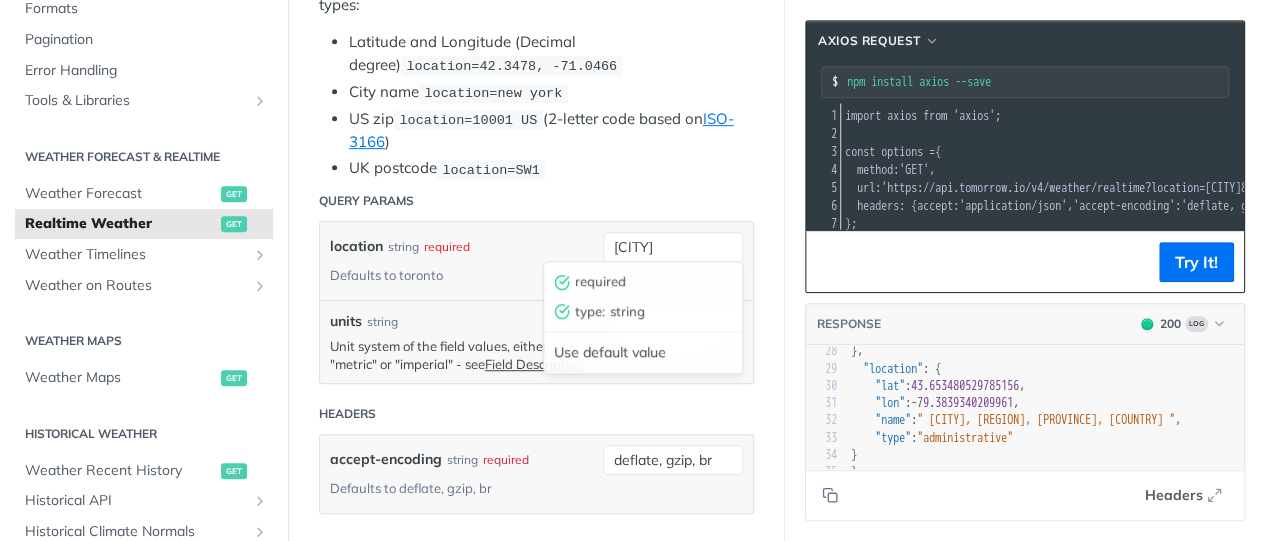 click on "required" at bounding box center (640, 282) 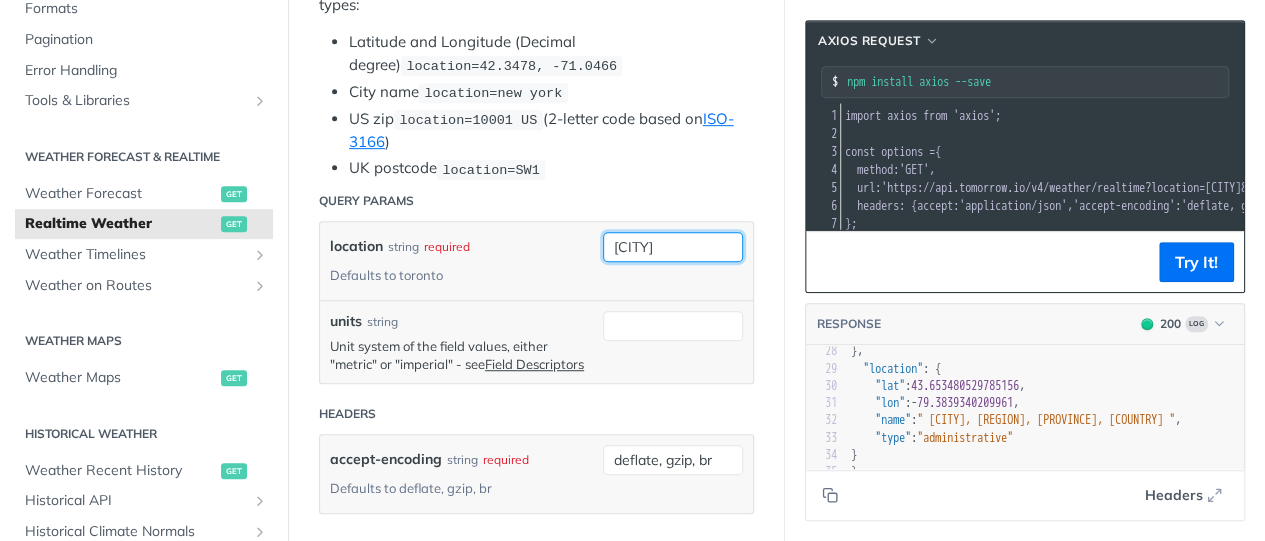 click on "[CITY]" at bounding box center [673, 247] 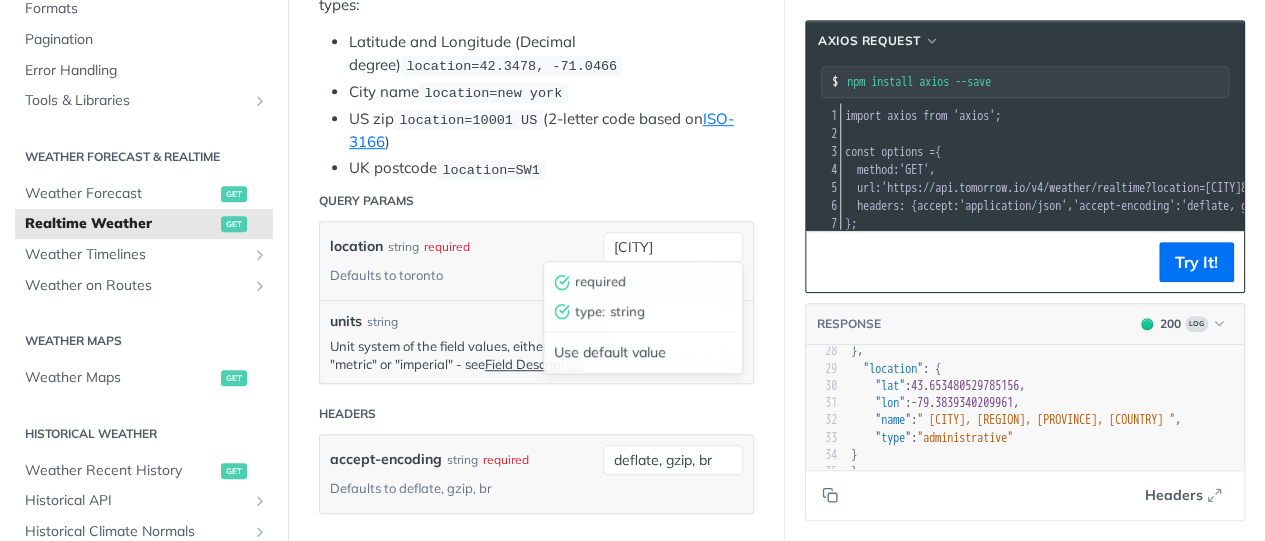 click on "required" at bounding box center (640, 282) 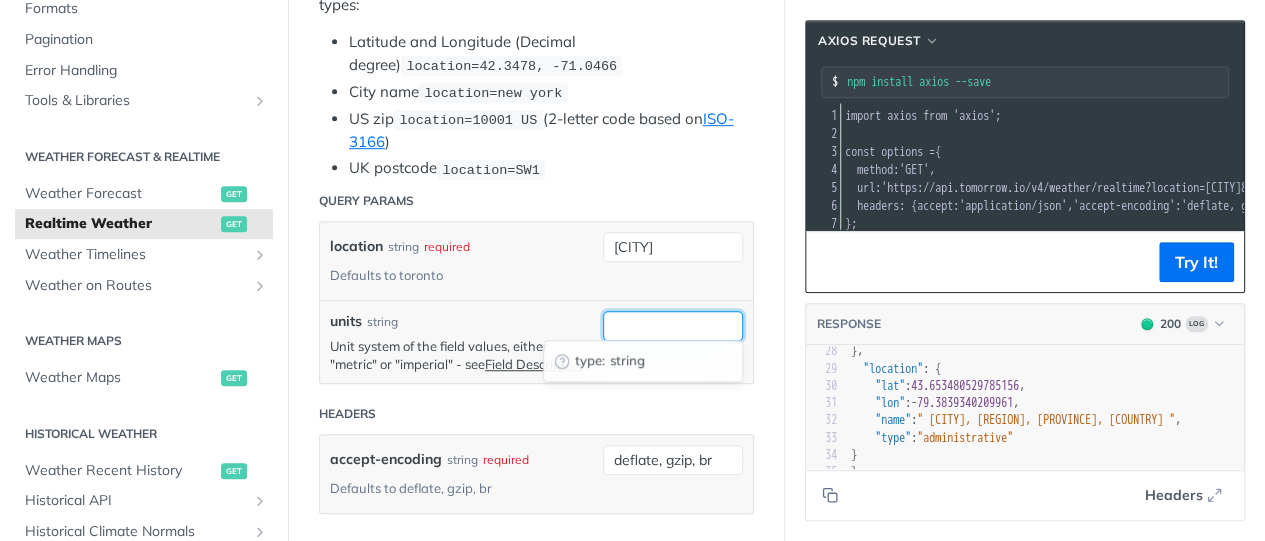 click on "units" at bounding box center [673, 326] 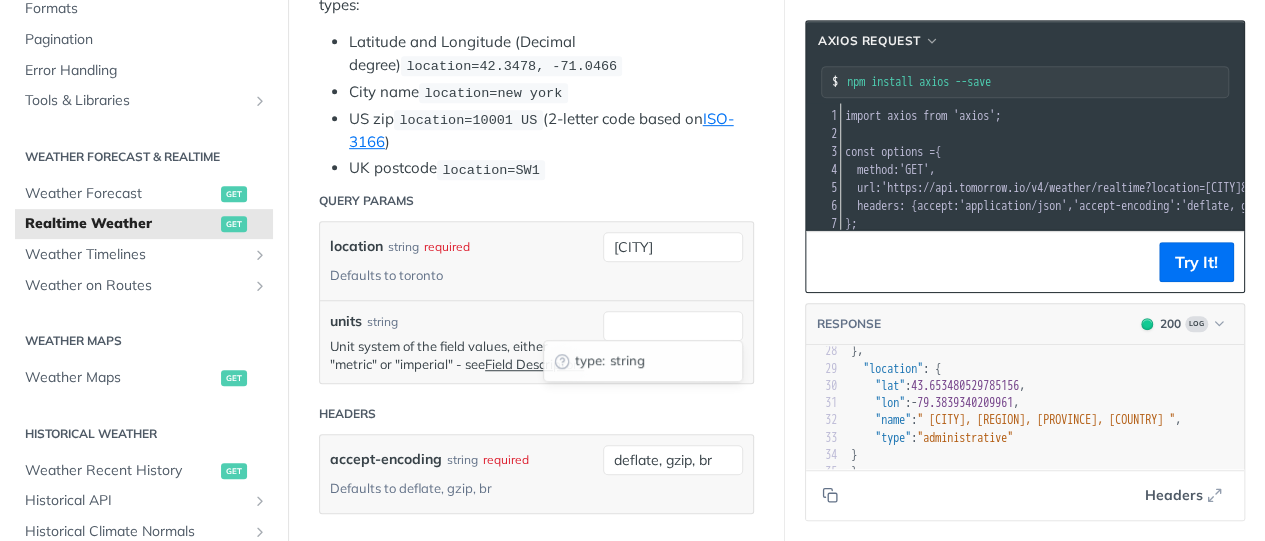 click on "string" at bounding box center (671, 361) 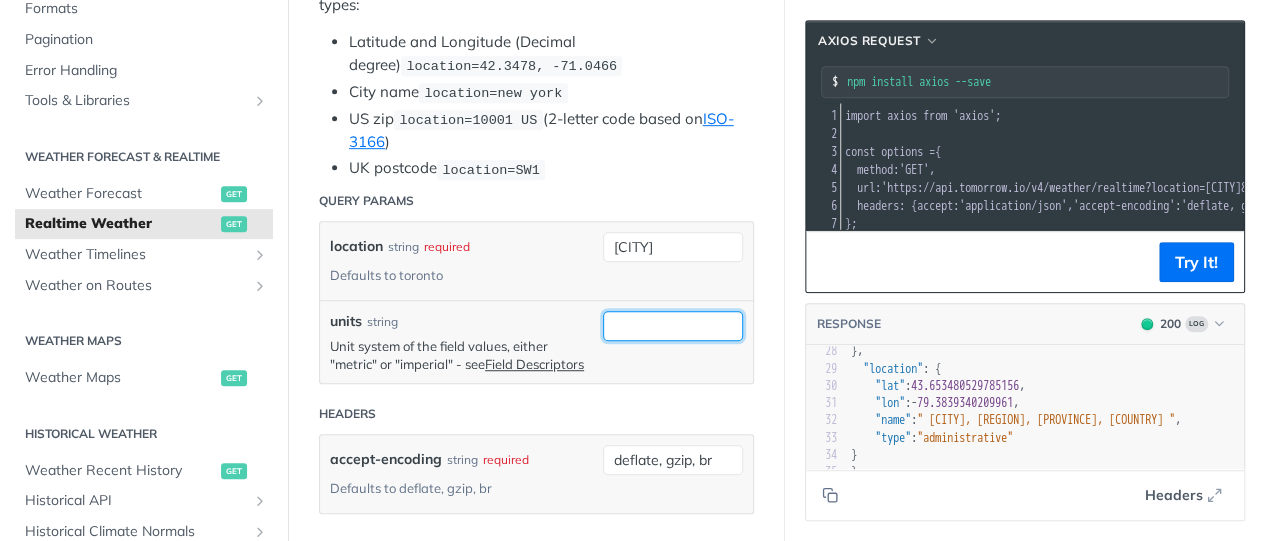 click on "units" at bounding box center [673, 326] 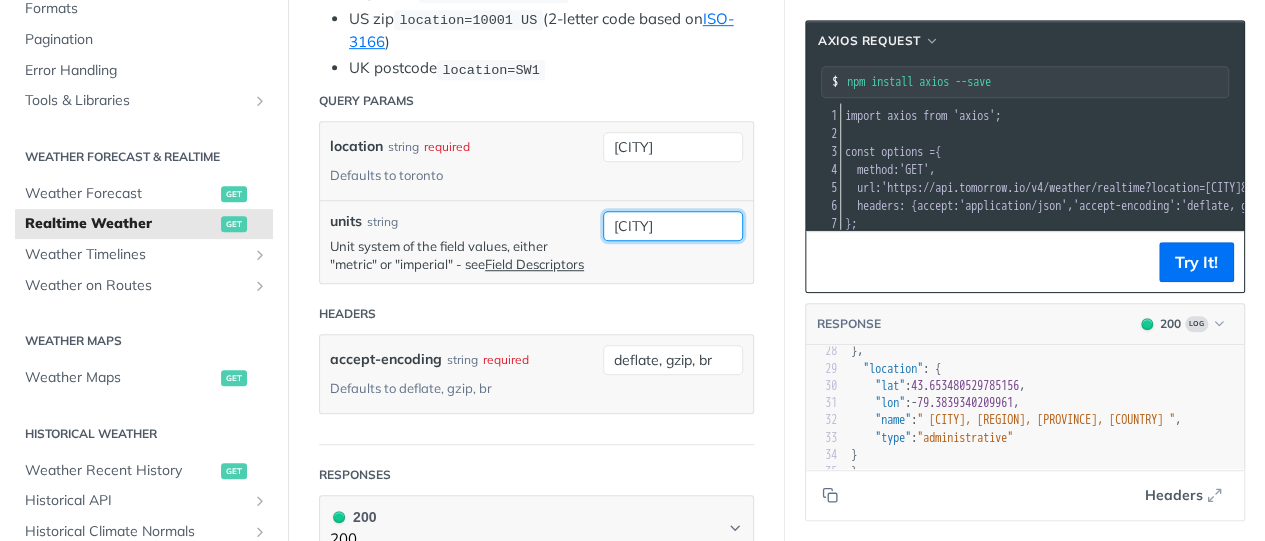 type on "[CITY]" 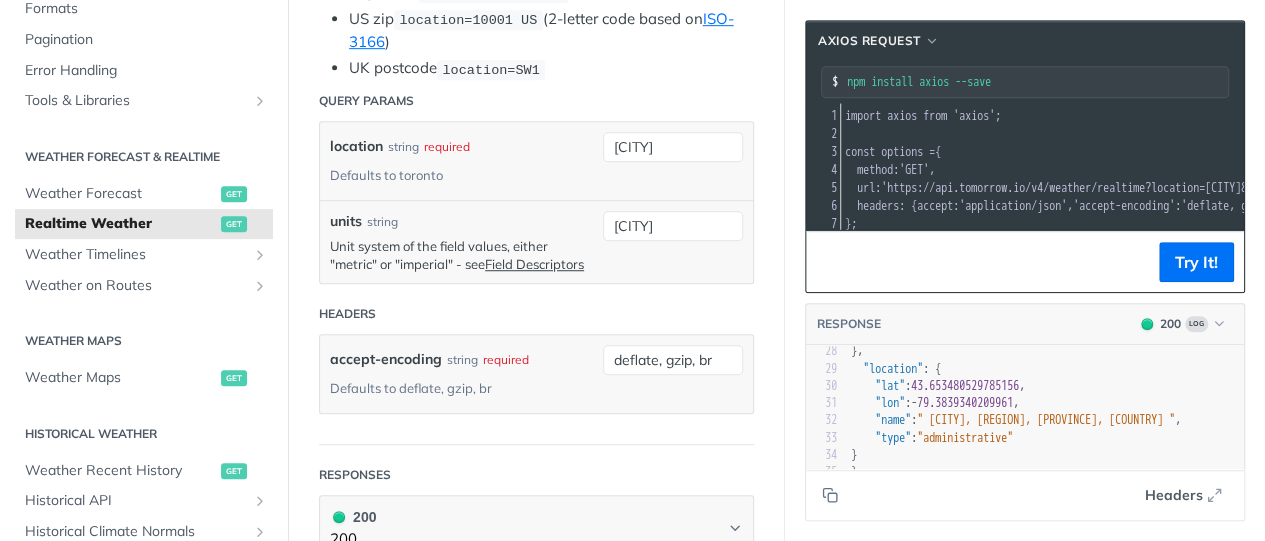 click on "Headers" at bounding box center [536, 314] 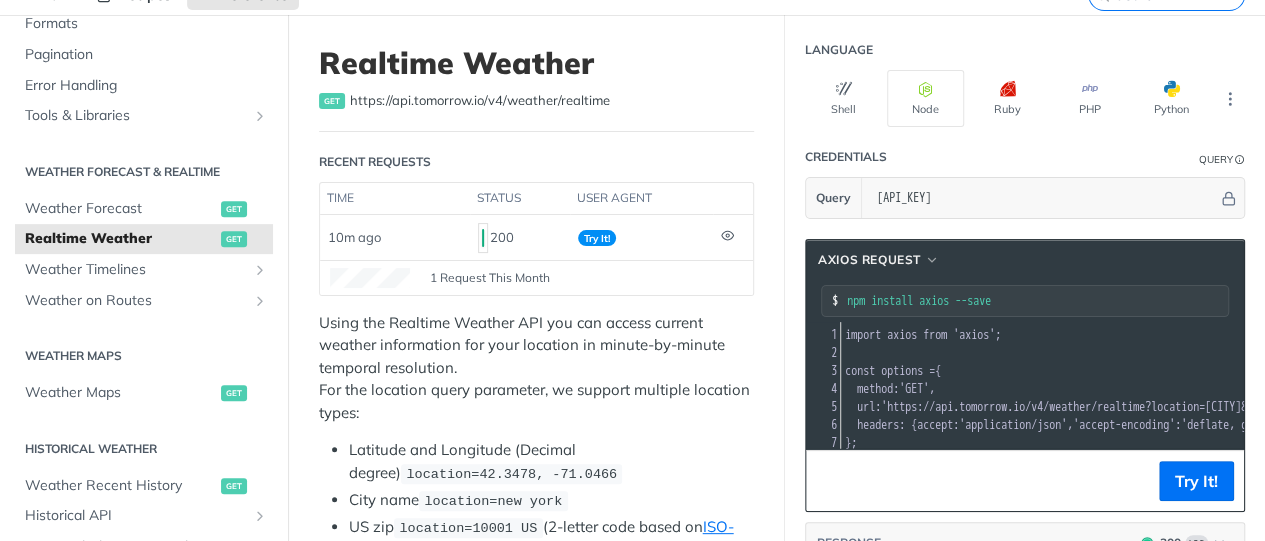 scroll, scrollTop: 0, scrollLeft: 0, axis: both 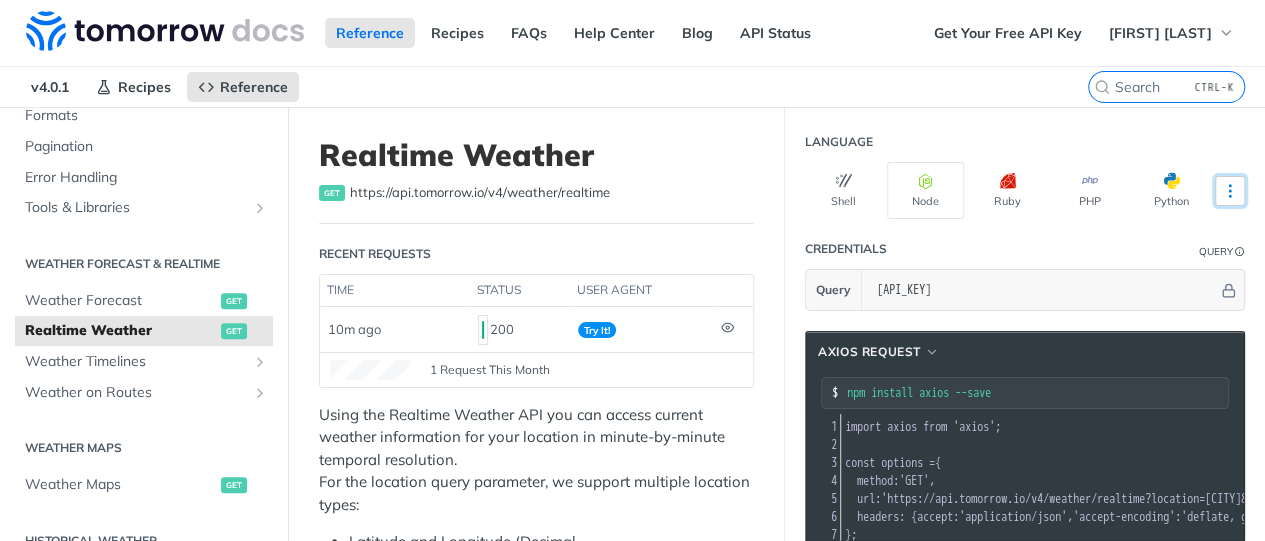 click at bounding box center [1230, 191] 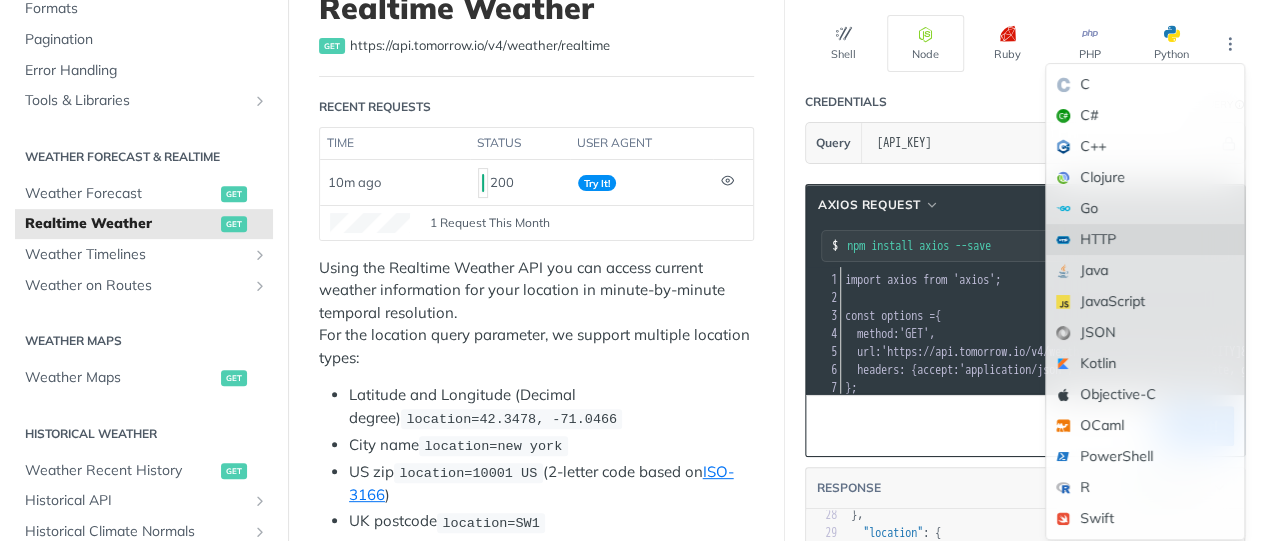 scroll, scrollTop: 300, scrollLeft: 0, axis: vertical 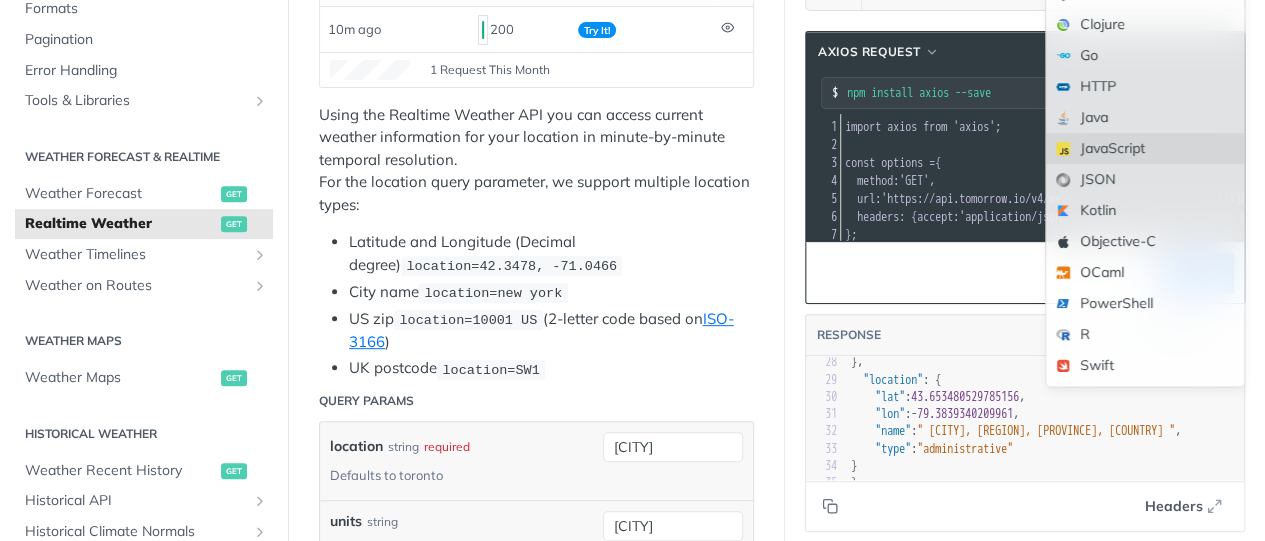 click on "JavaScript" at bounding box center (1145, 148) 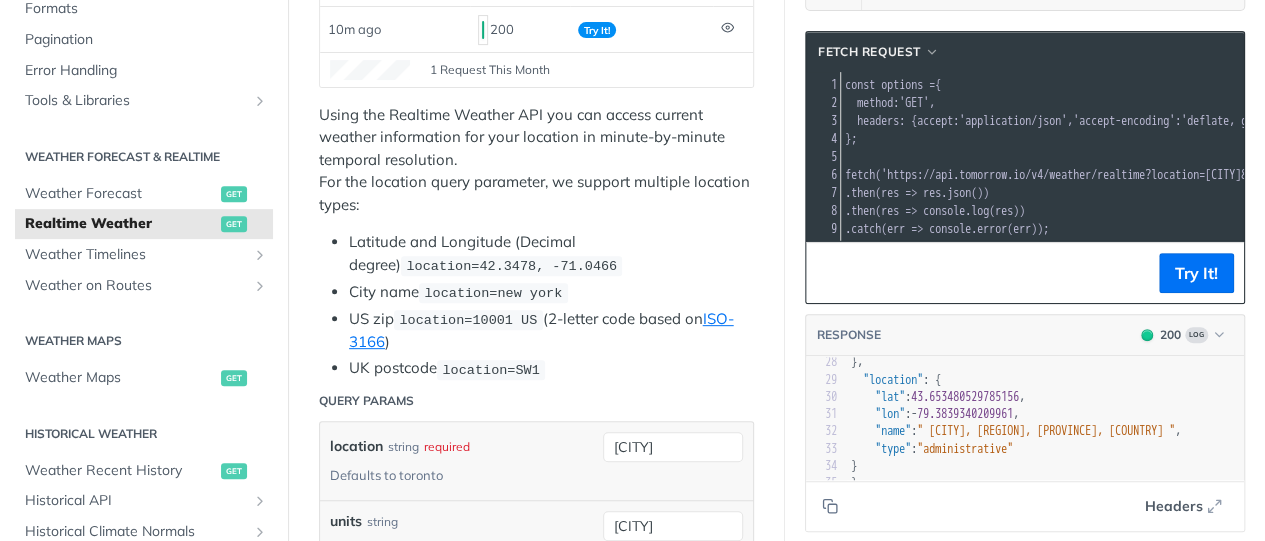 scroll, scrollTop: 100, scrollLeft: 0, axis: vertical 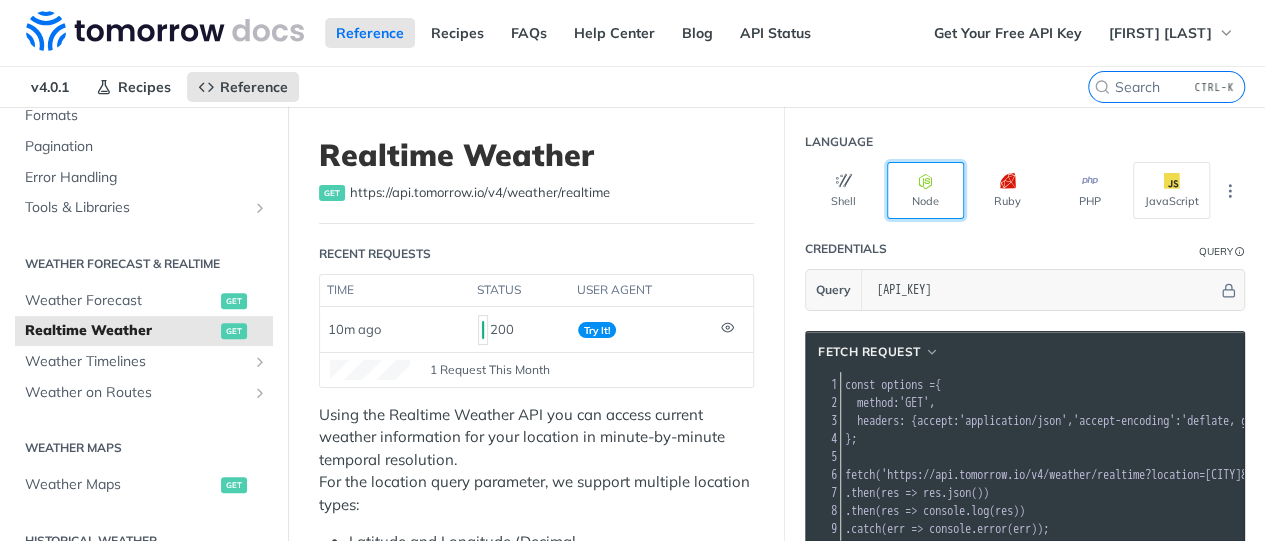 click on "Node" at bounding box center (925, 190) 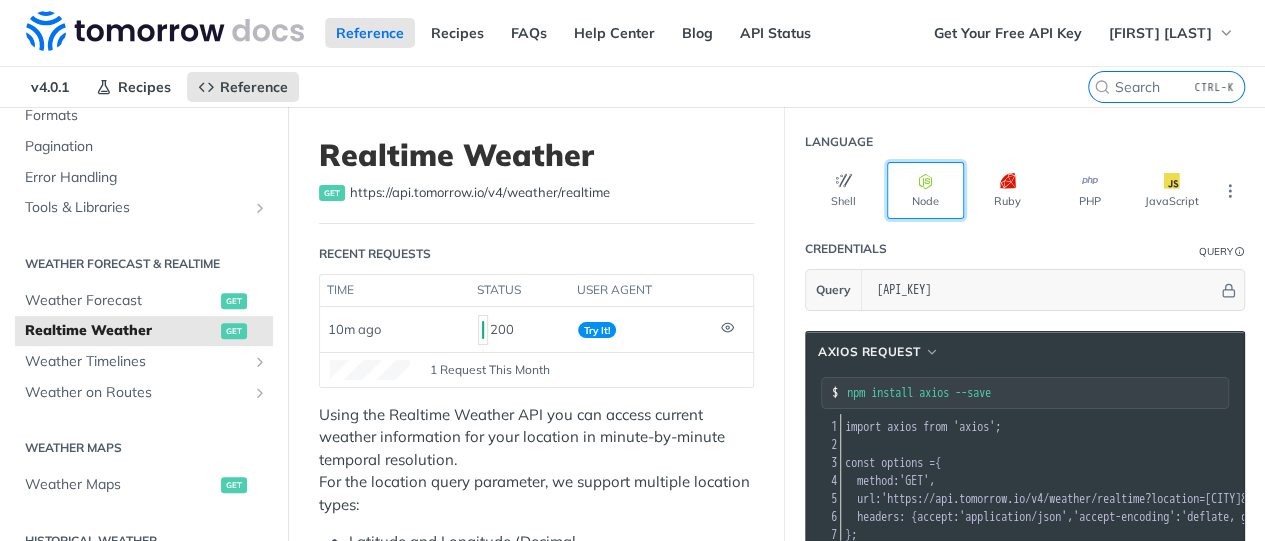 scroll, scrollTop: 200, scrollLeft: 0, axis: vertical 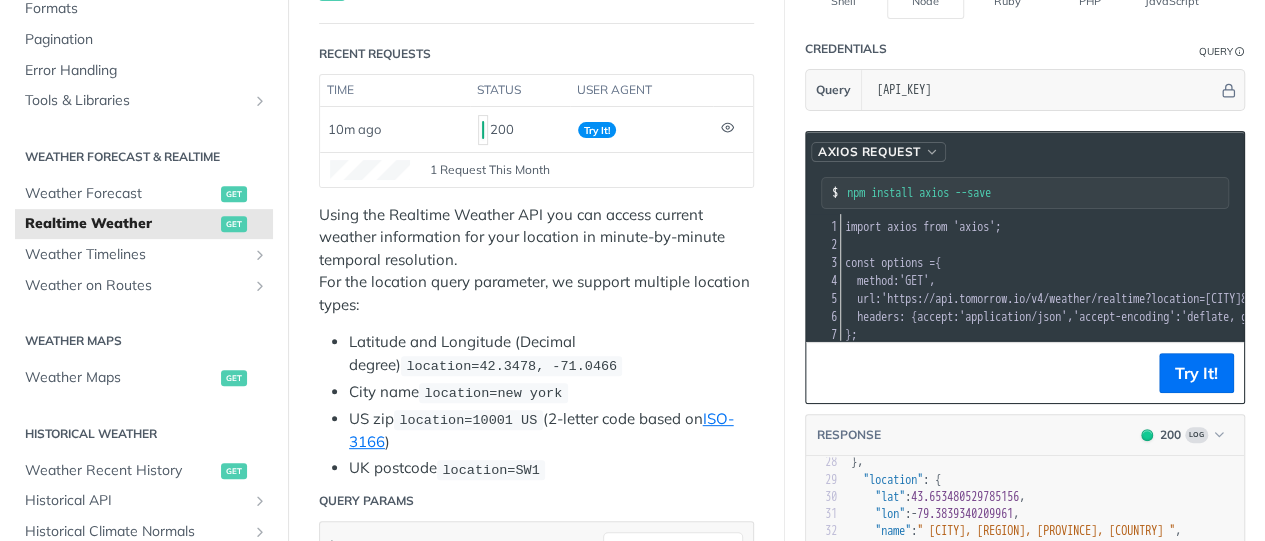 click at bounding box center (932, 152) 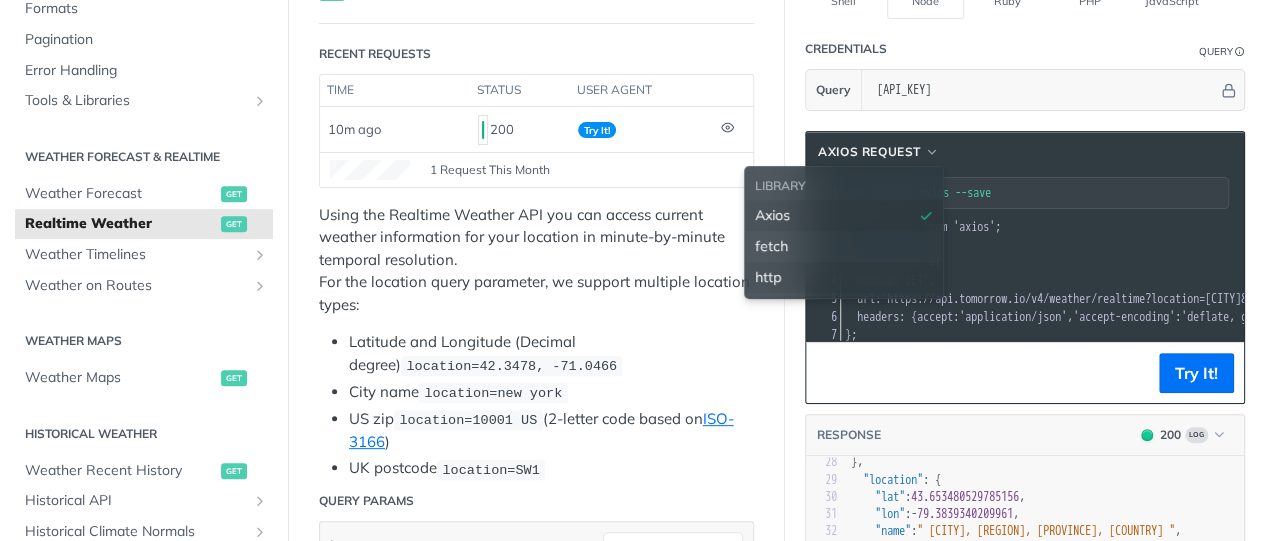 click on "http" at bounding box center [844, 277] 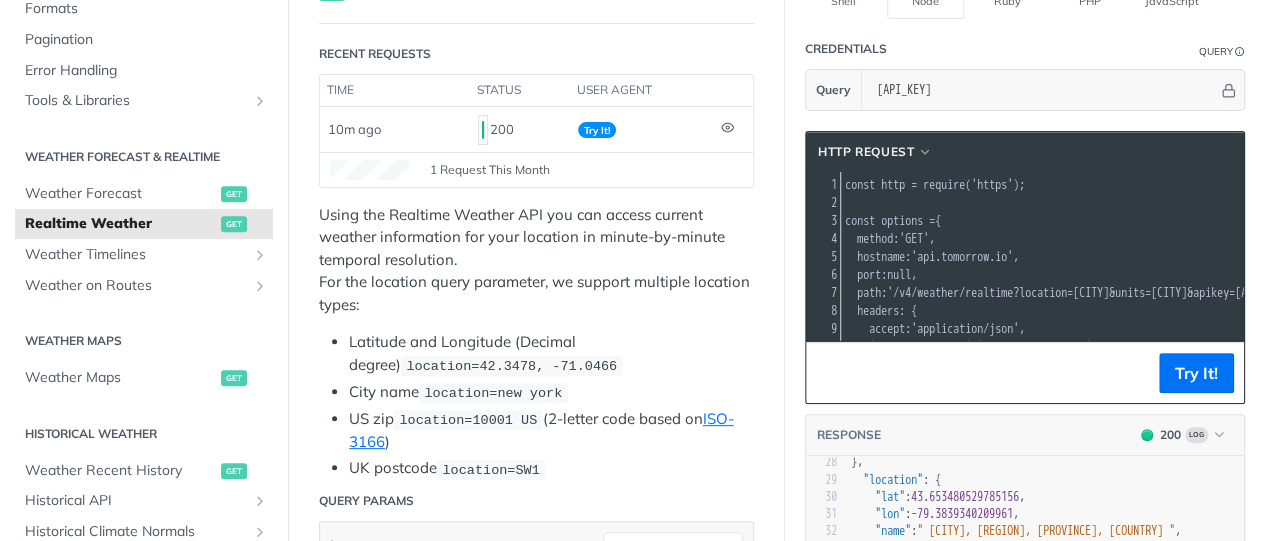 scroll, scrollTop: 120, scrollLeft: 0, axis: vertical 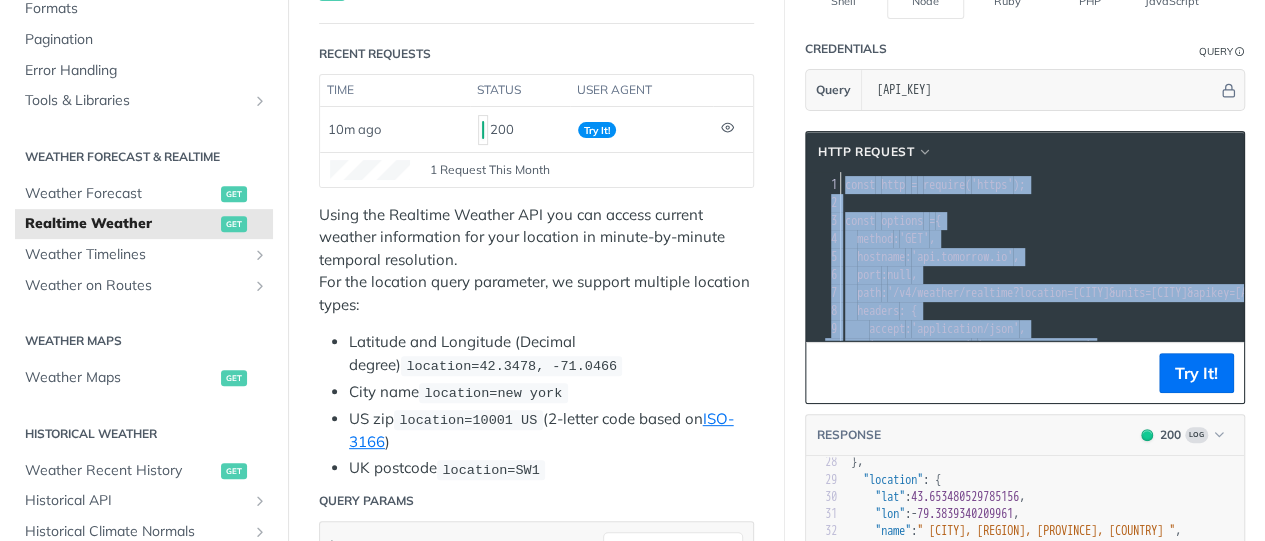 copy on "const   http   =   require ( 'https' ); 2 ​ 3 const   options   =  { 4    method :  'GET' , 5    hostname :  'api.tomorrow.io' , 6    port :  null , 7    path :  '/v4/weather/realtime?location=[CITY]&units=[CITY]&apikey=[API_KEY]' , 8    headers : { 9      accept :  'application/json' , 10      'accept-encoding' :  'deflate, gzip, br' 11   } 12 }; 13 ​ 14 const   req   =   http . request ( options ,  function  ( res ) { 15    const   chunks   =  []; 16 ​ 17    res . on ( 'data' ,  function  ( chunk ) { 18      chunks . push ( chunk ); 19   }); 20 ​ 21    res . on ( 'end' ,  function  () { 22      const   body   =   Buffer . concat ( chunks ); 23      console . log ( body . toString ()); 24   }); 25 }); 26 ​ 27 req . end ();" 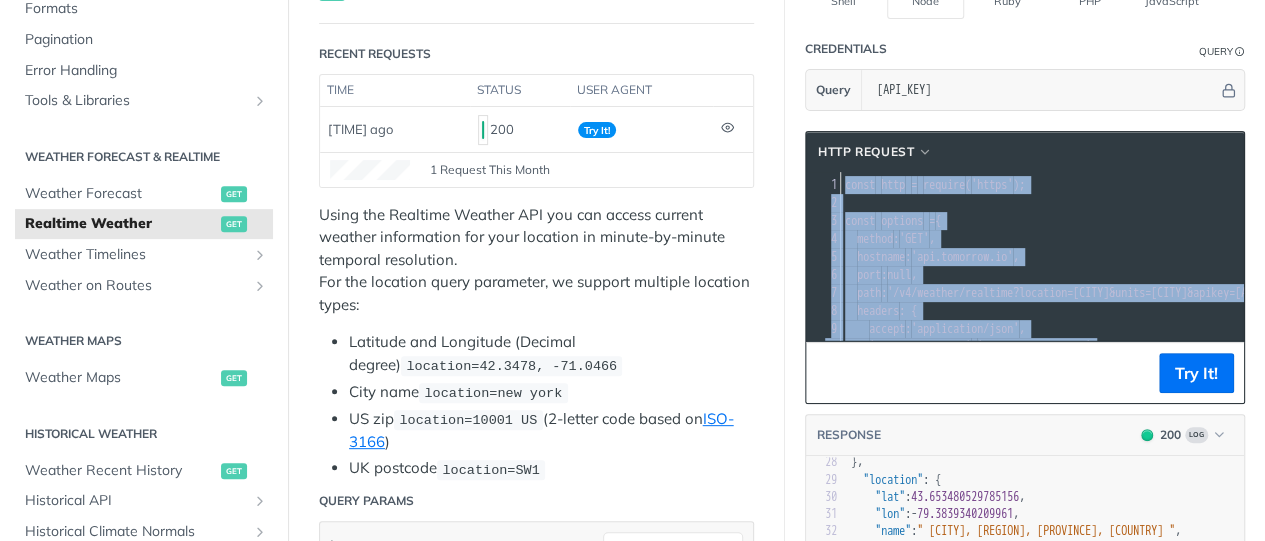 click on "hostname :  'api.tomorrow.io' ," at bounding box center [1181, 257] 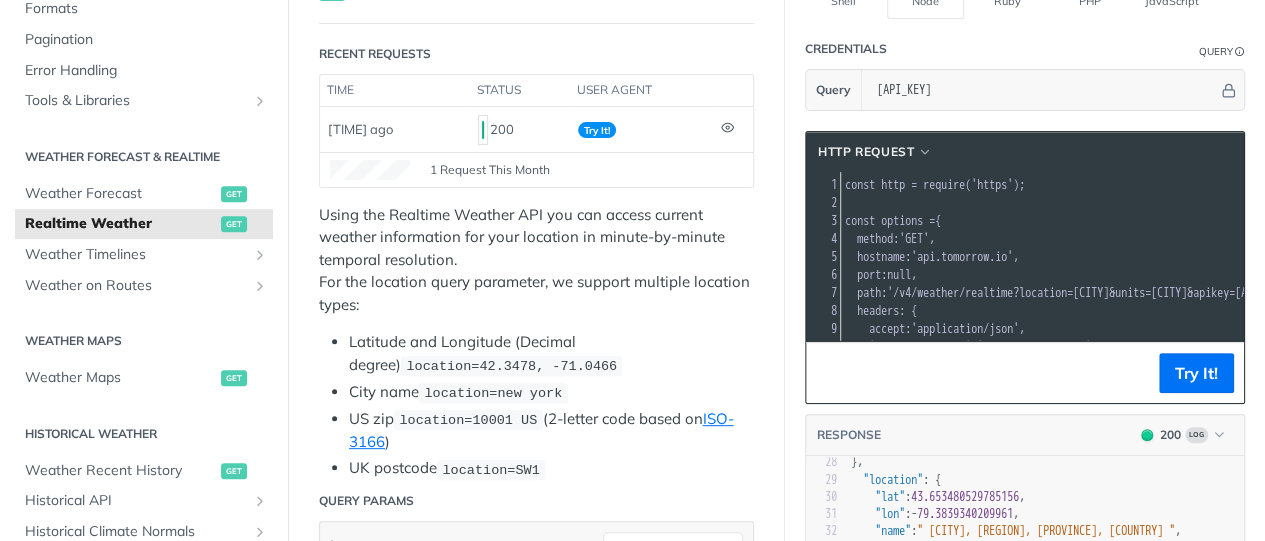 scroll, scrollTop: 300, scrollLeft: 0, axis: vertical 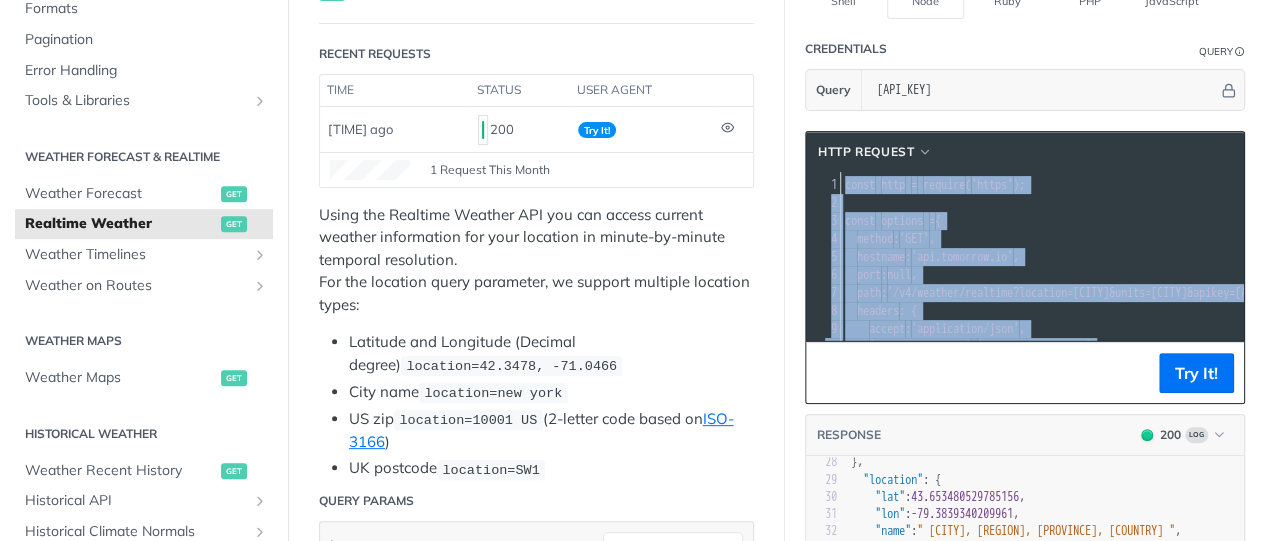 copy on "const   http   =   require ( 'https' ); 2 ​ 3 const   options   =  { 4    method :  'GET' , 5    hostname :  'api.tomorrow.io' , 6    port :  null , 7    path :  '/v4/weather/realtime?location=[CITY]&units=[CITY]&apikey=[API_KEY]' , 8    headers : { 9      accept :  'application/json' , 10      'accept-encoding' :  'deflate, gzip, br' 11   } 12 }; 13 ​ 14 const   req   =   http . request ( options ,  function  ( res ) { 15    const   chunks   =  []; 16 ​ 17    res . on ( 'data' ,  function  ( chunk ) { 18      chunks . push ( chunk ); 19   }); 20 ​ 21    res . on ( 'end' ,  function  () { 22      const   body   =   Buffer . concat ( chunks ); 23      console . log ( body . toString ()); 24   }); 25 }); 26 ​ 27 req . end ();" 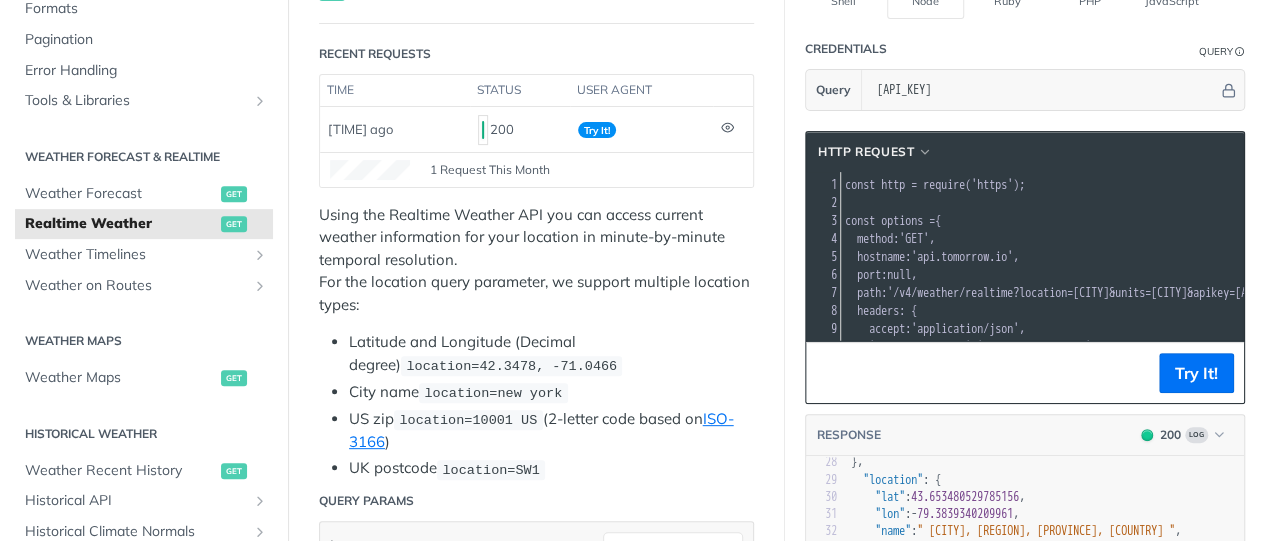 click on "const   options   =  {" at bounding box center [1181, 221] 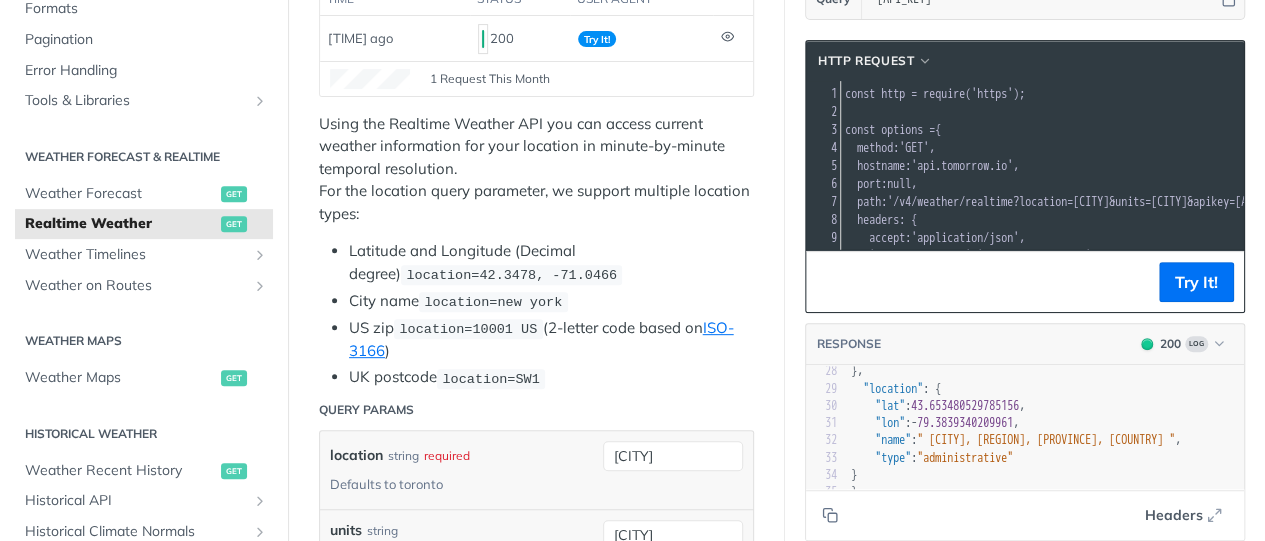 scroll, scrollTop: 300, scrollLeft: 0, axis: vertical 